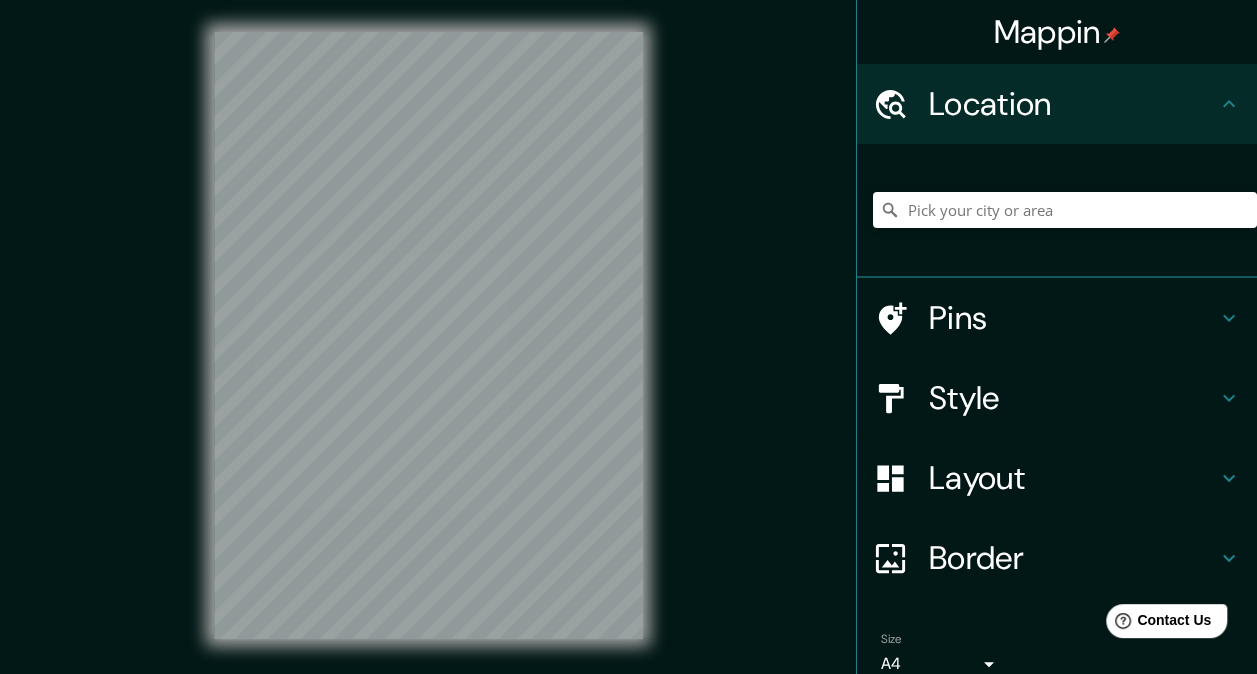 scroll, scrollTop: 0, scrollLeft: 0, axis: both 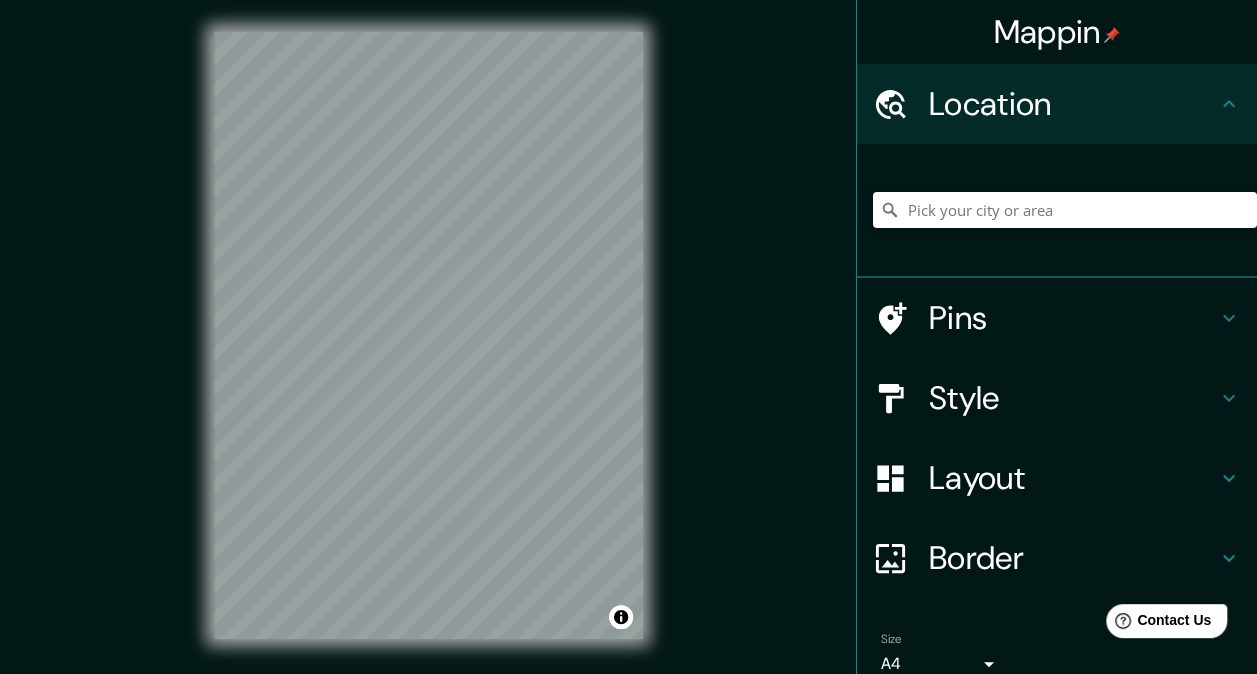 click on "Style" at bounding box center (1073, 104) 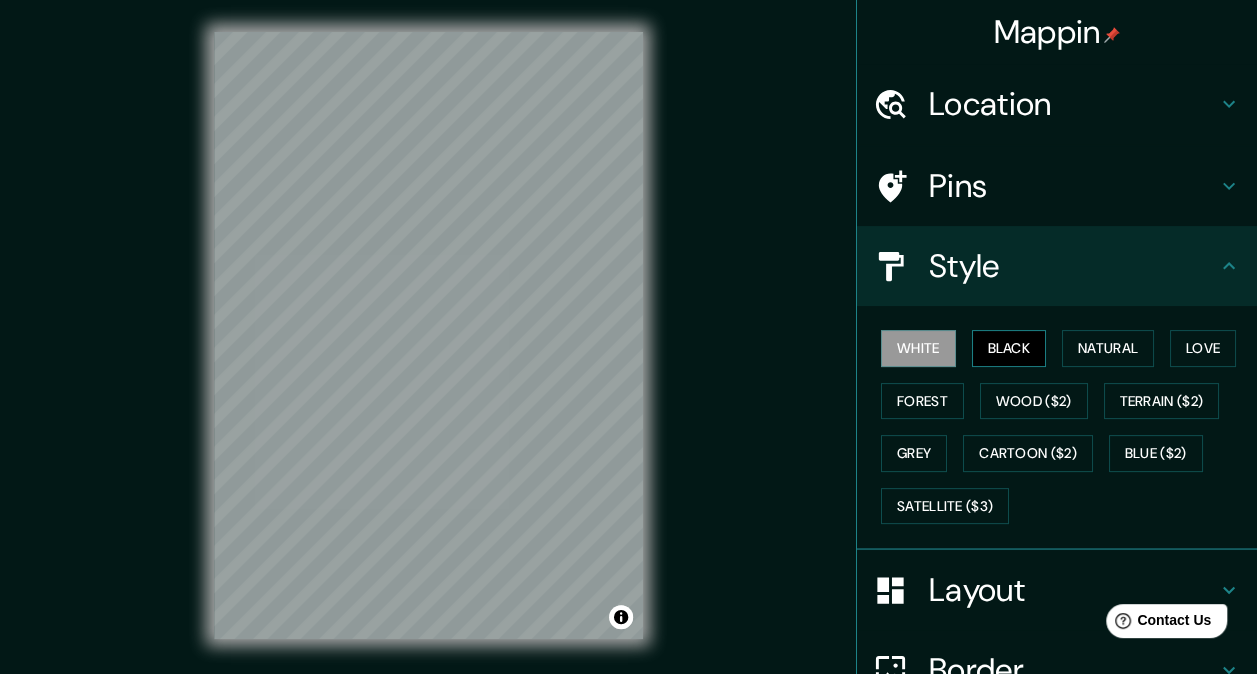 click on "Black" at bounding box center (1009, 348) 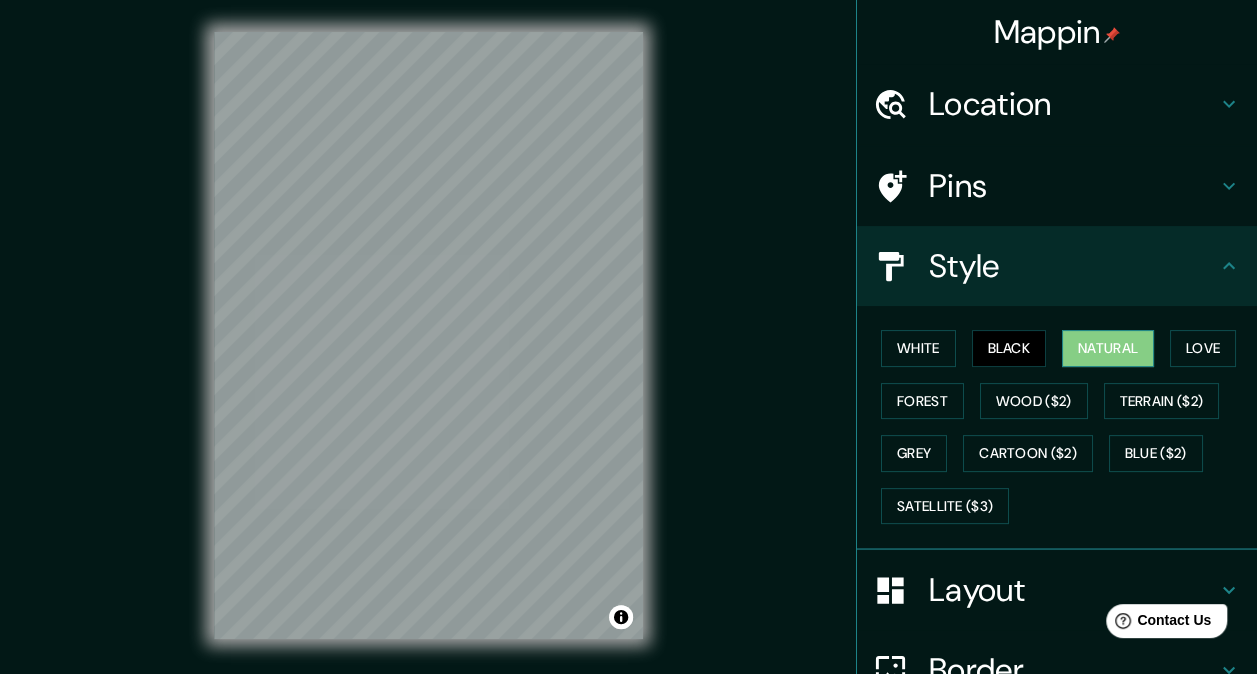 click on "Natural" at bounding box center (1108, 348) 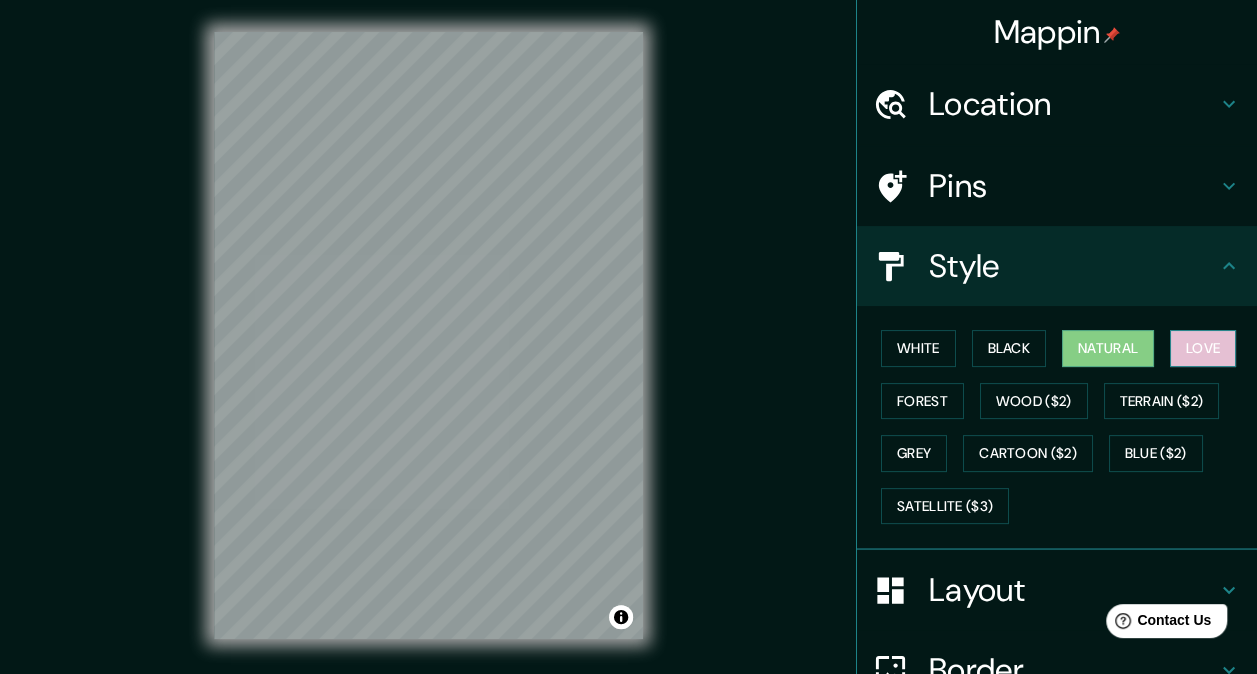 click on "Love" at bounding box center [1203, 348] 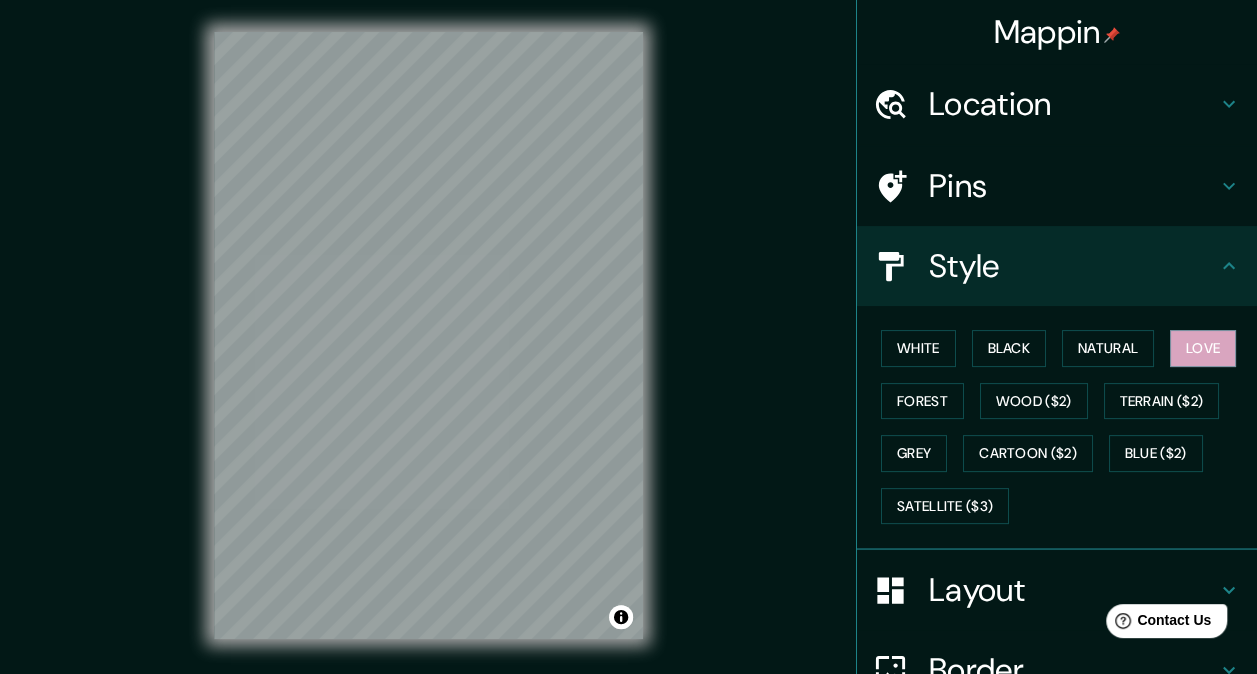 click on "White Black Natural Love Forest Wood ($2) Terrain ($2) Grey Cartoon ($2) Blue ($2) Satellite ($3)" at bounding box center [1065, 427] 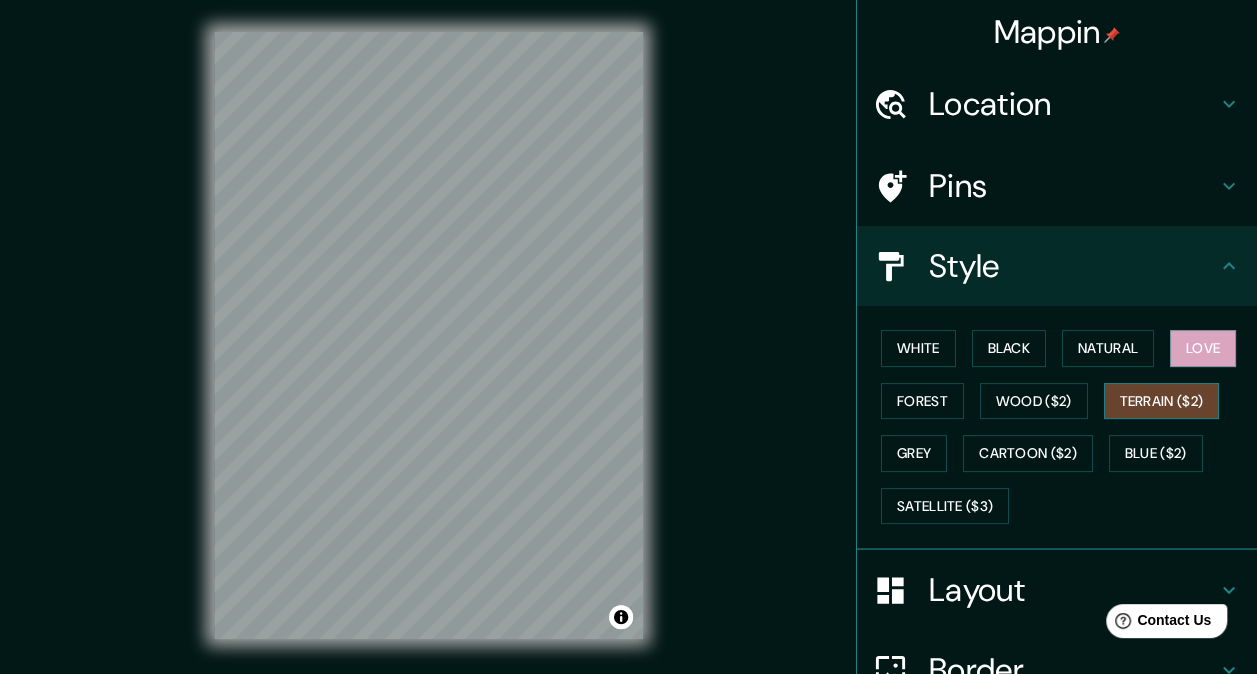 click on "Terrain ($2)" at bounding box center (1162, 401) 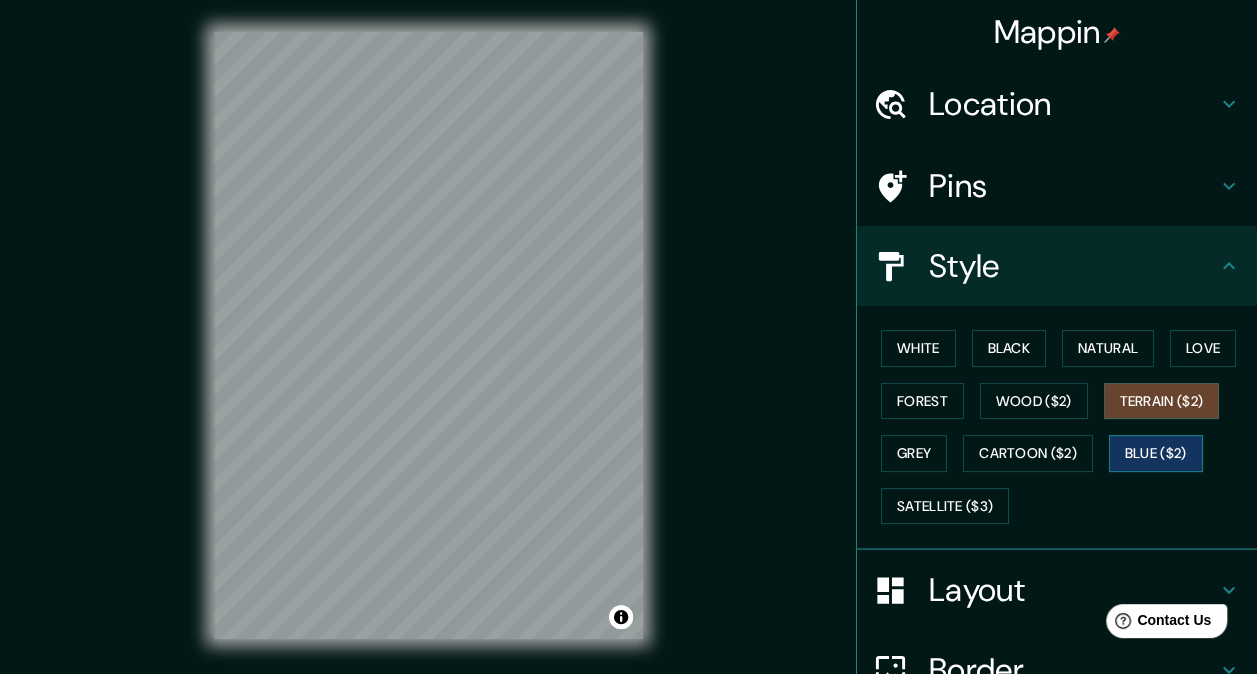 click on "Blue ($2)" at bounding box center (1156, 453) 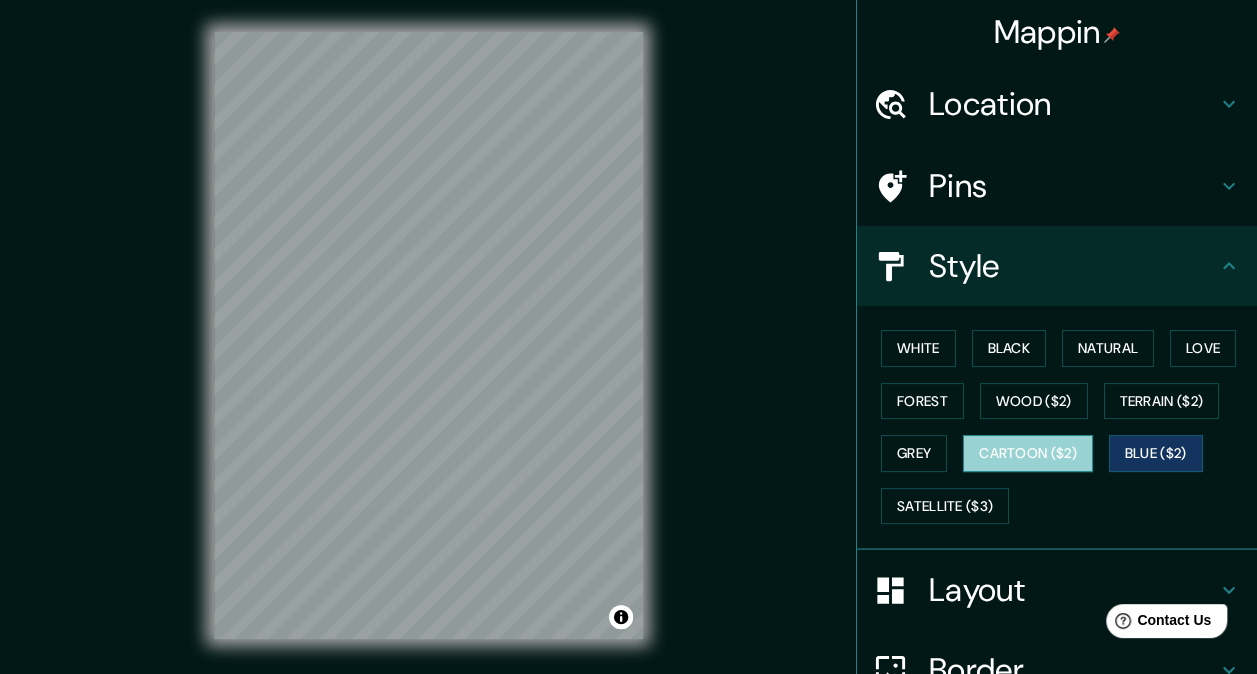click on "Cartoon ($2)" at bounding box center [1028, 453] 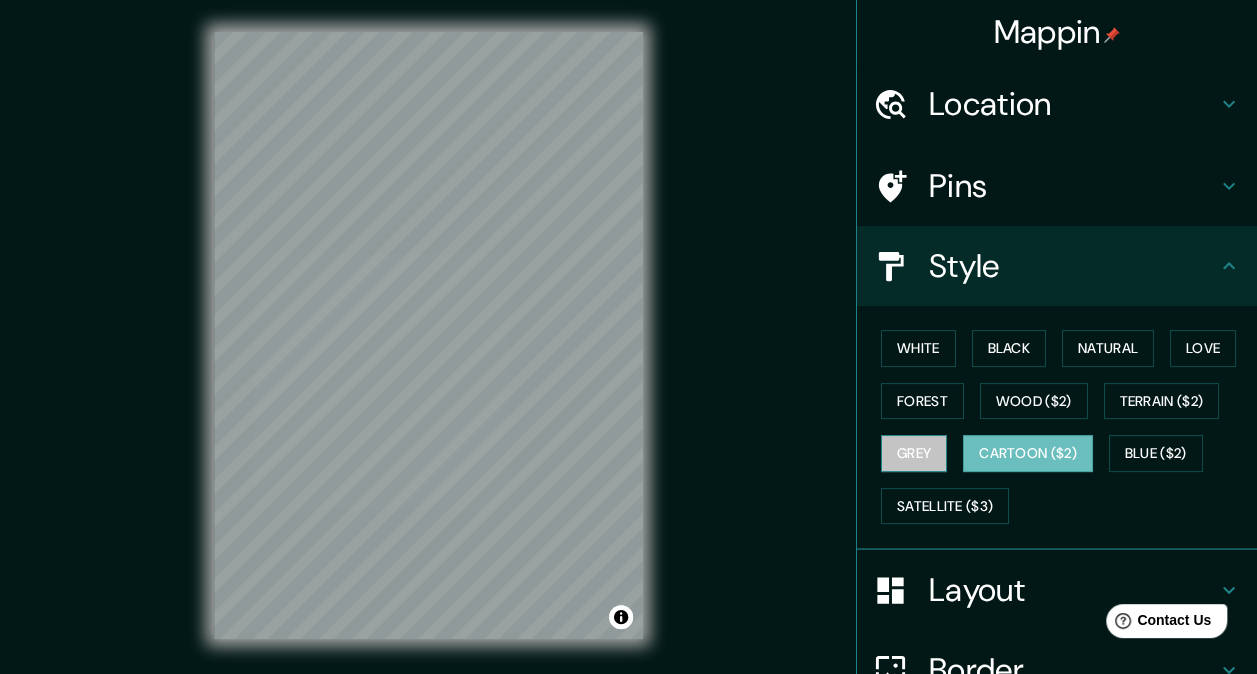 click on "Grey" at bounding box center (914, 453) 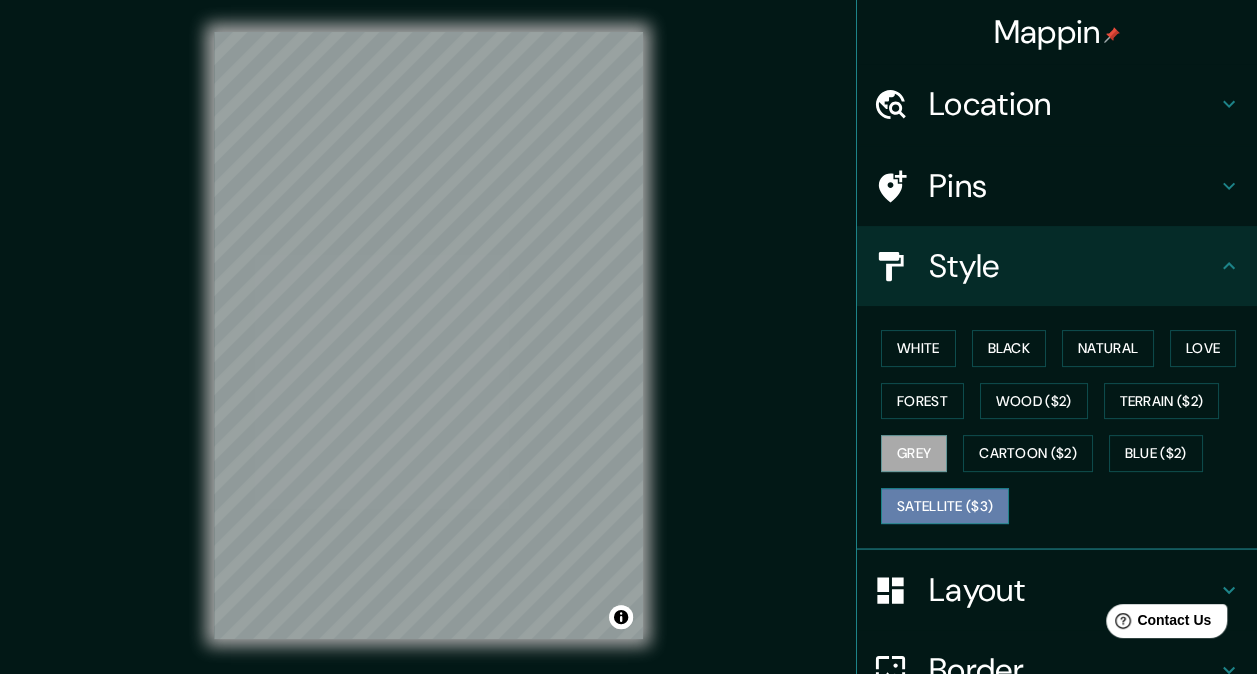 click on "Satellite ($3)" at bounding box center [945, 506] 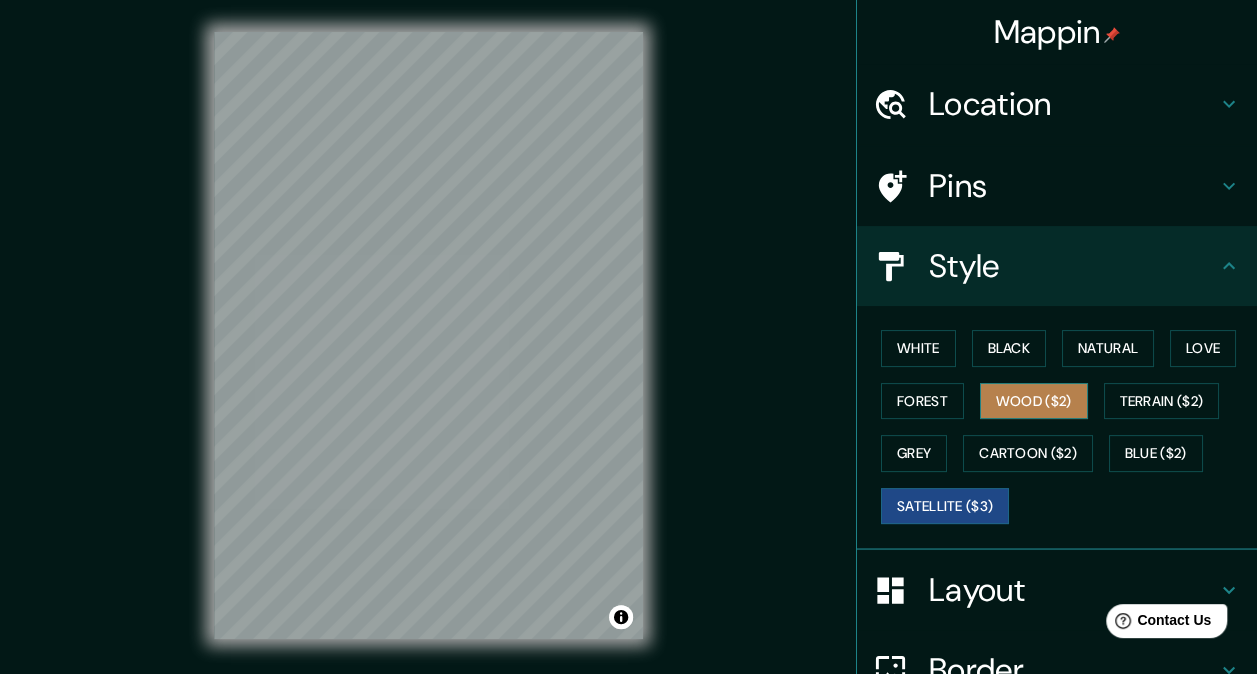 click on "Wood ($2)" at bounding box center [1034, 401] 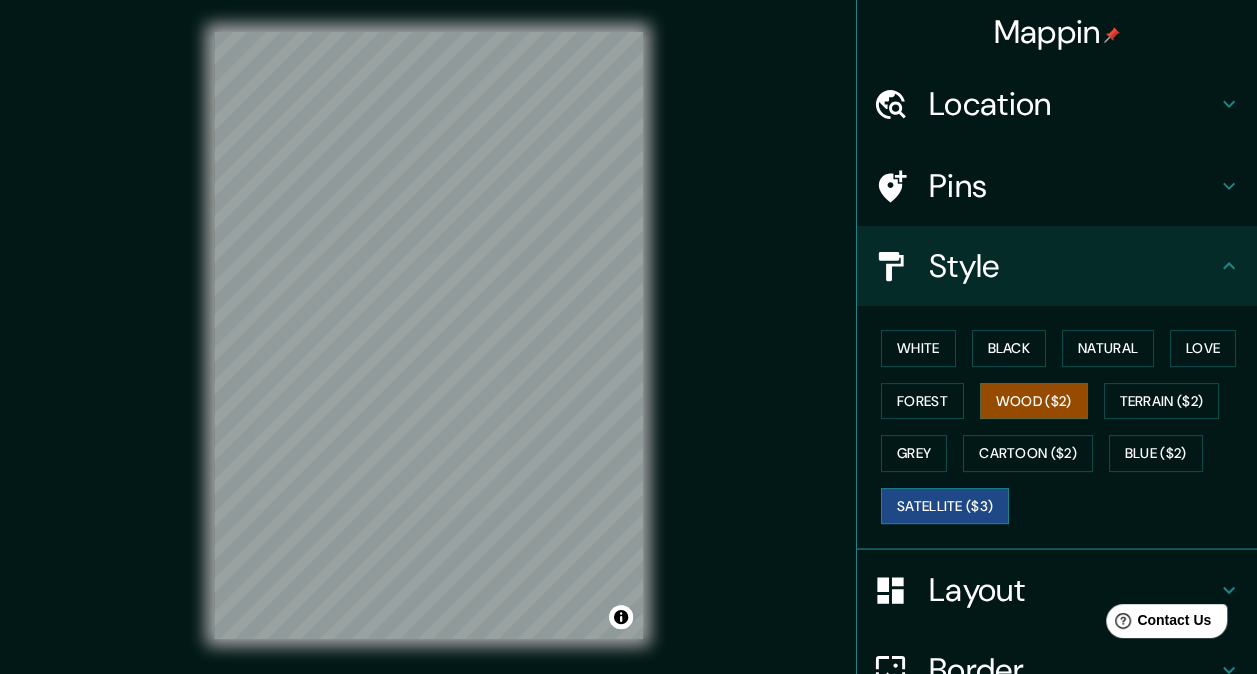click on "Satellite ($3)" at bounding box center [945, 506] 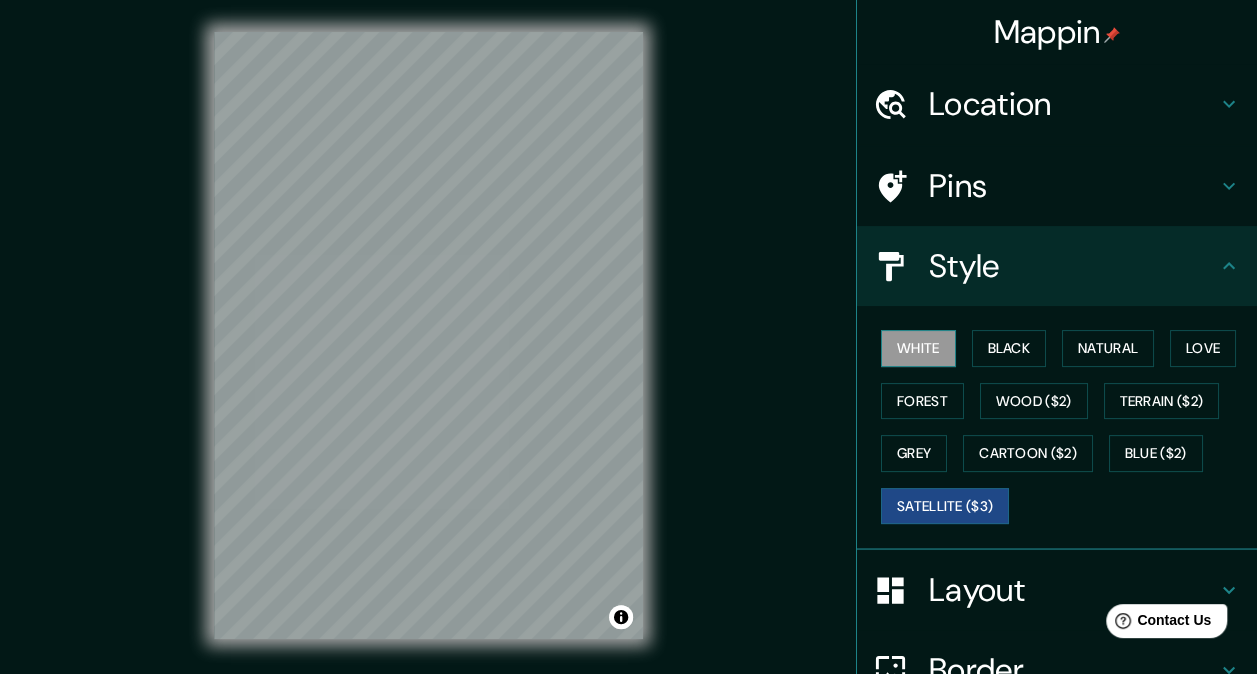 click on "White" at bounding box center (918, 348) 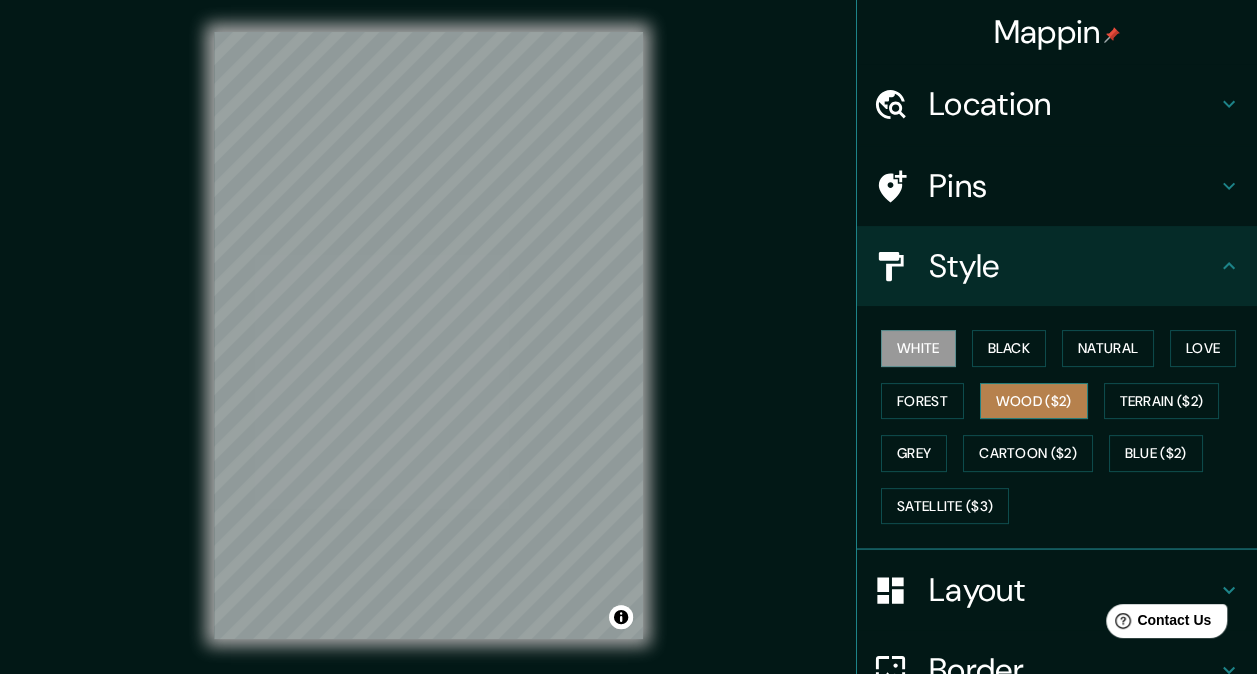 click on "Wood ($2)" at bounding box center (1034, 401) 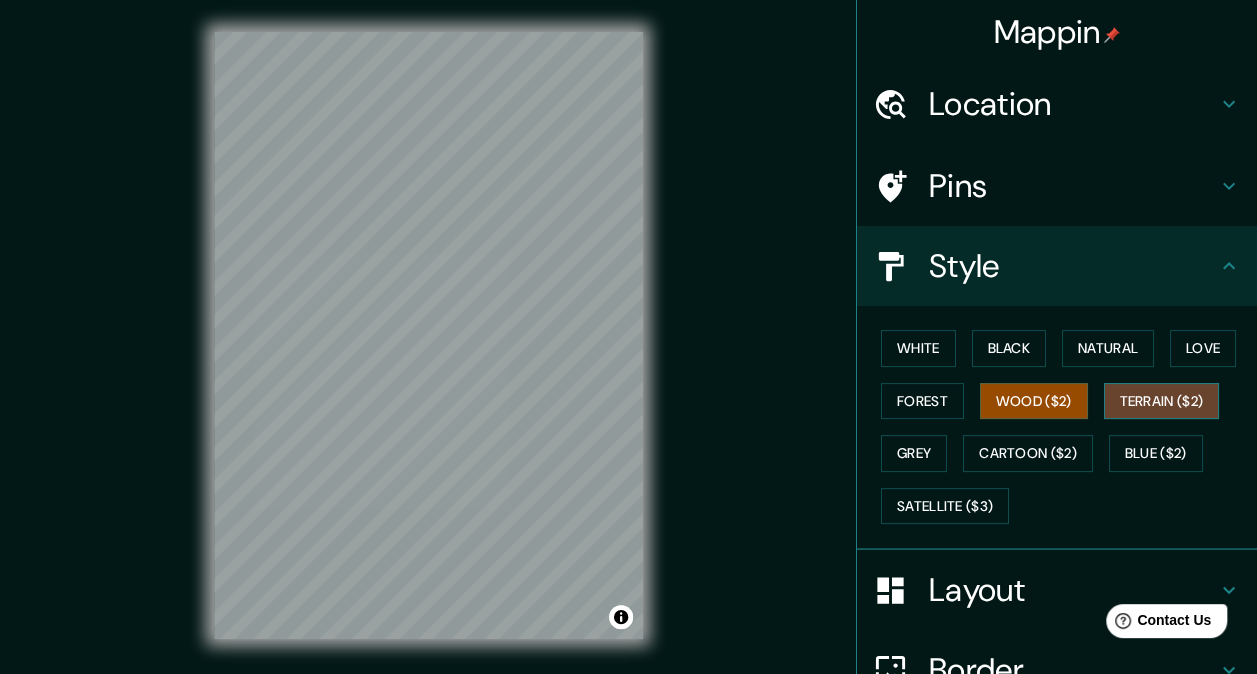 click on "Terrain ($2)" at bounding box center [1162, 401] 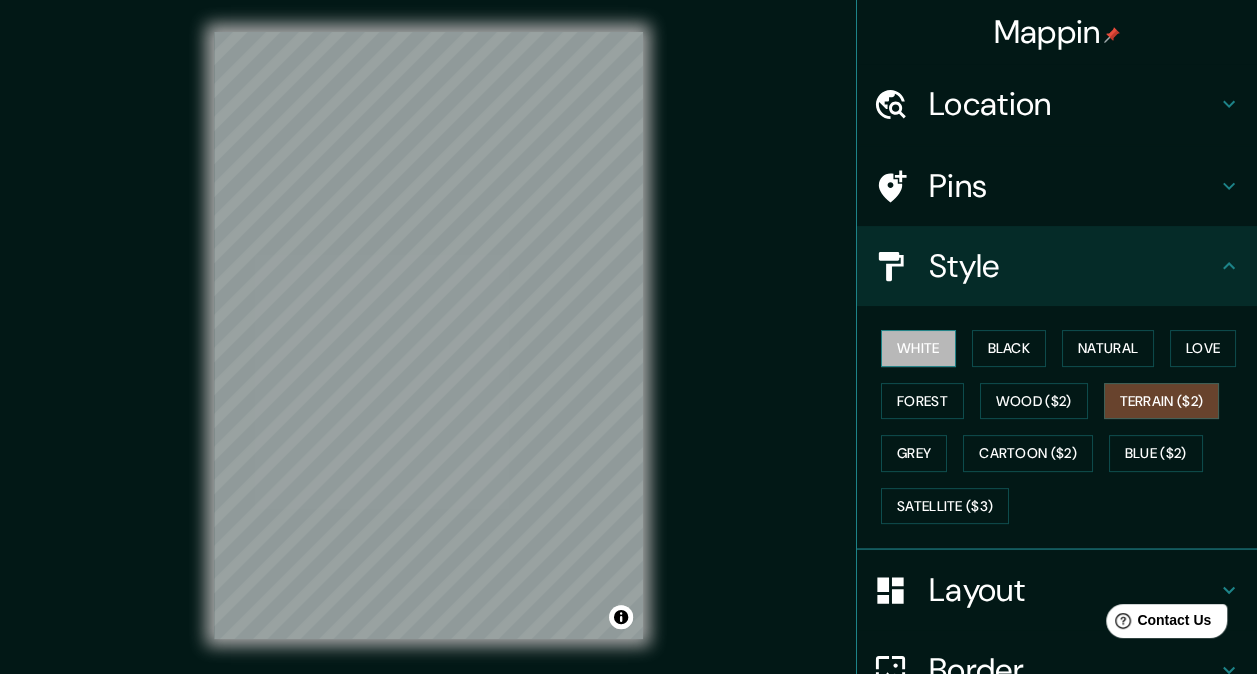 click on "White" at bounding box center (918, 348) 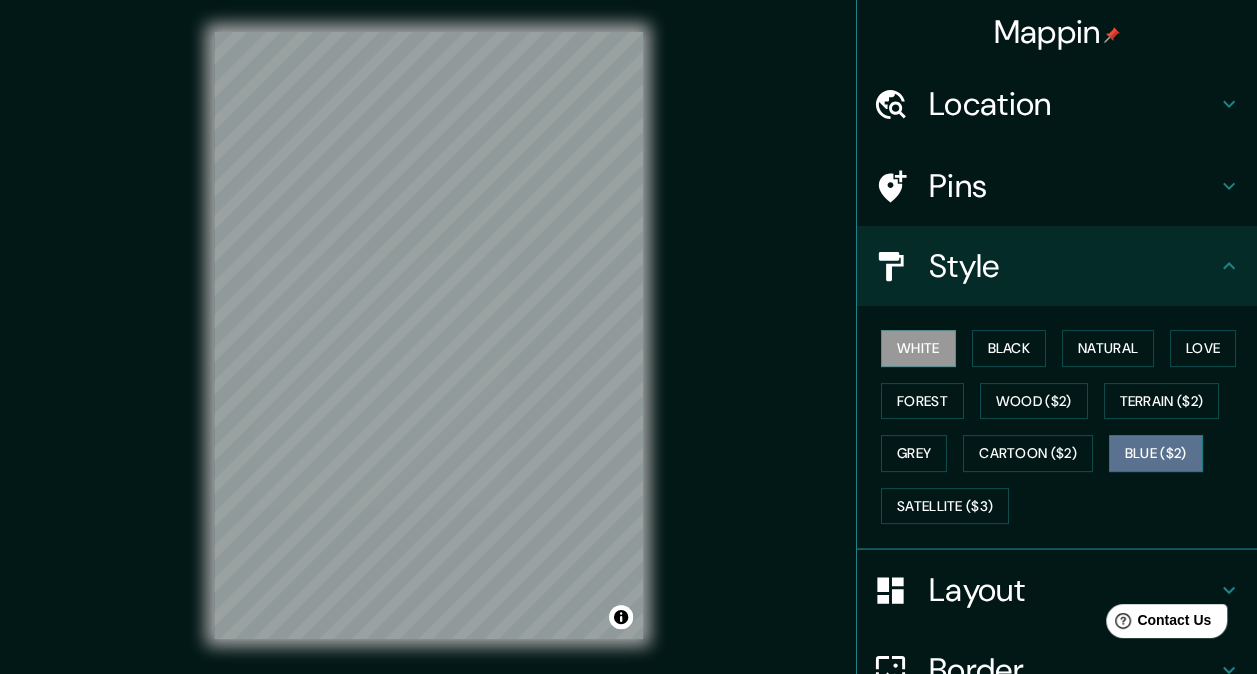 click on "Blue ($2)" at bounding box center [1156, 453] 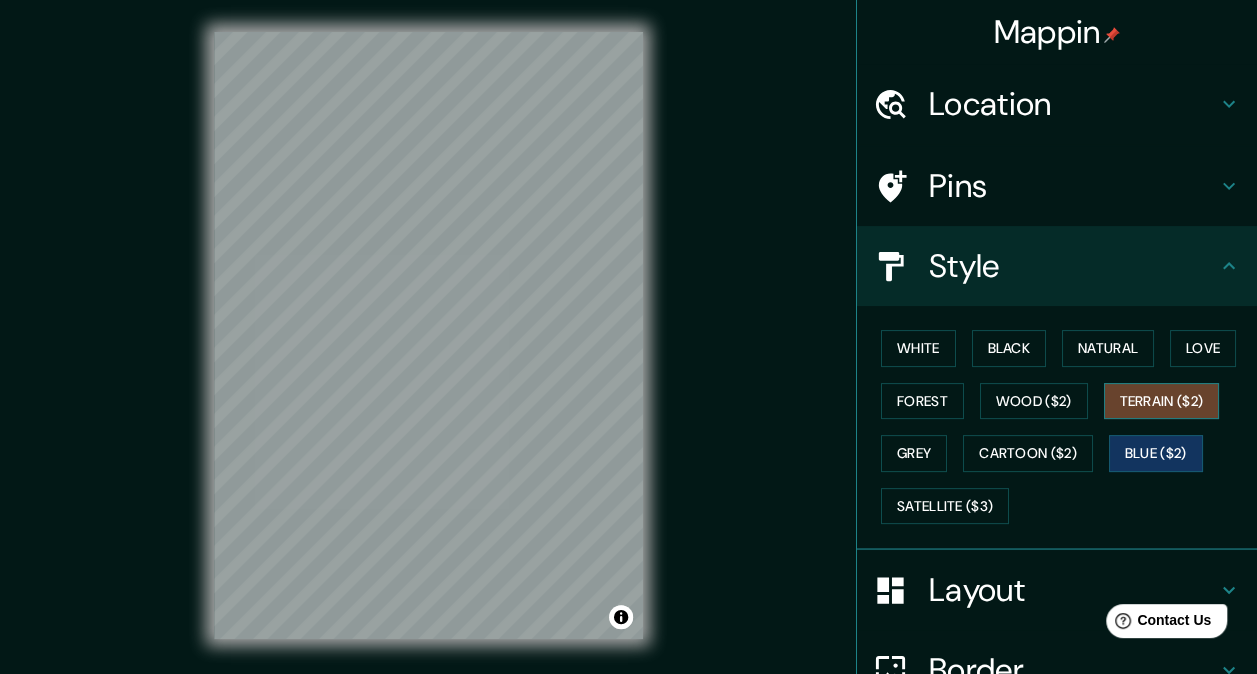 click on "Terrain ($2)" at bounding box center [1162, 401] 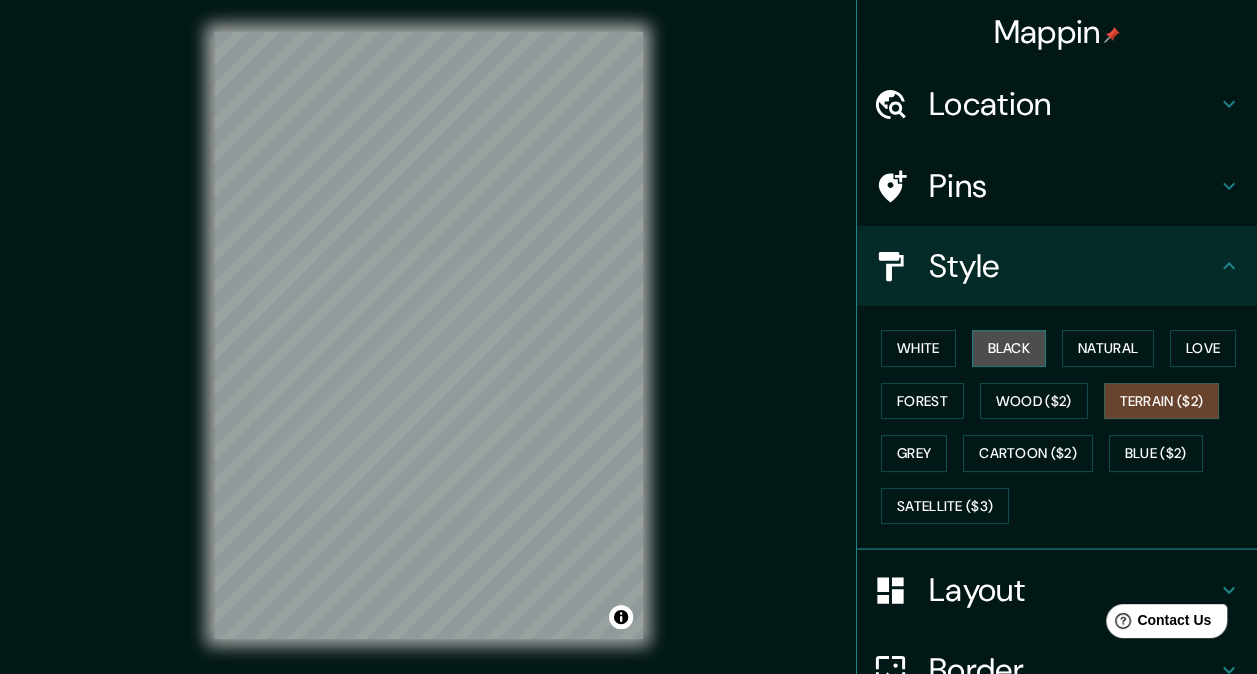 click on "Black" at bounding box center [1009, 348] 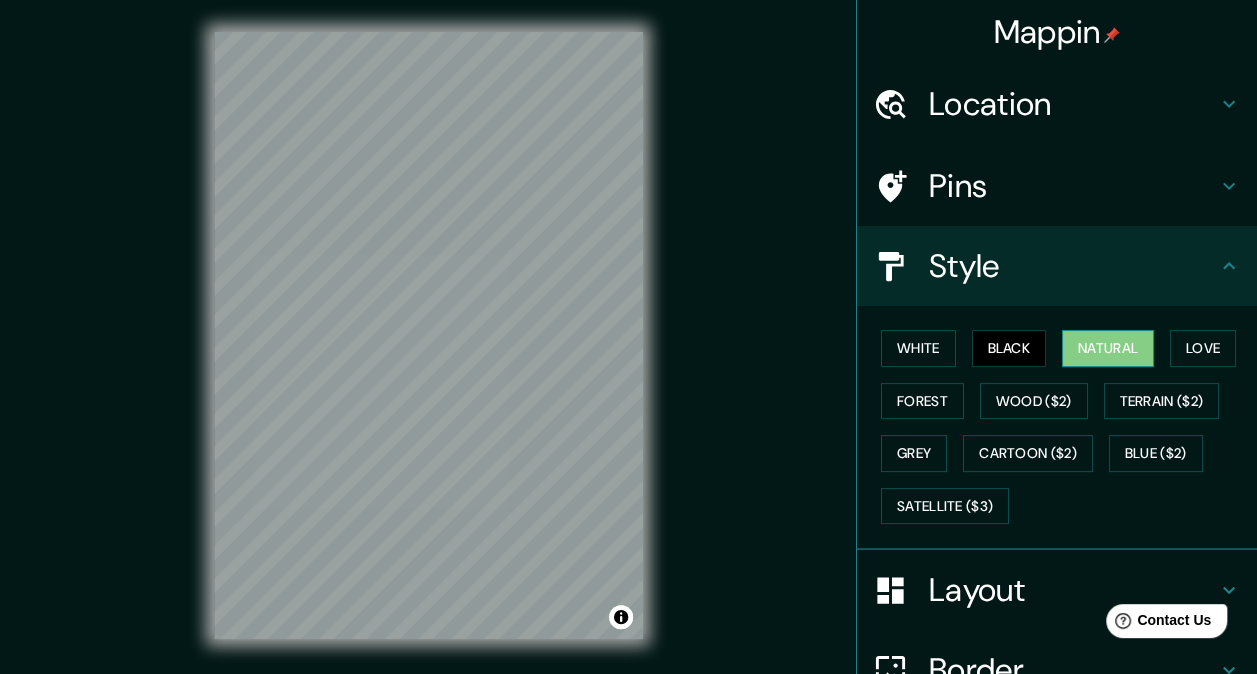 click on "Natural" at bounding box center [1108, 348] 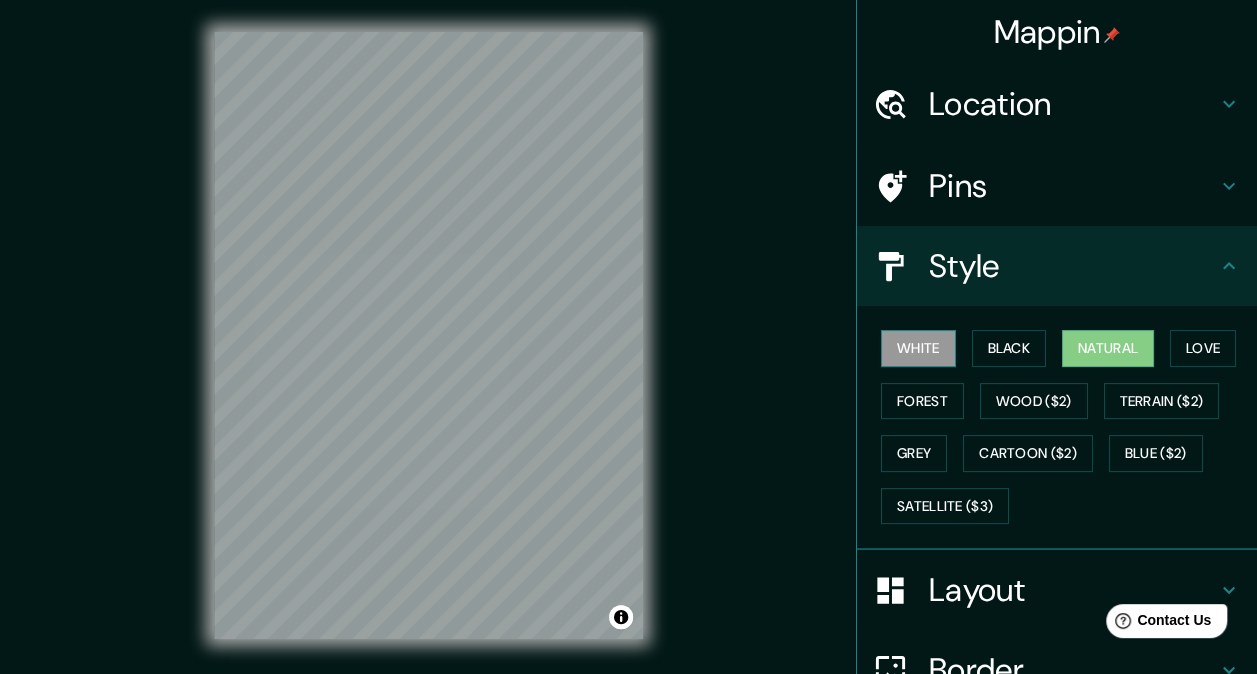 click on "White" at bounding box center [918, 348] 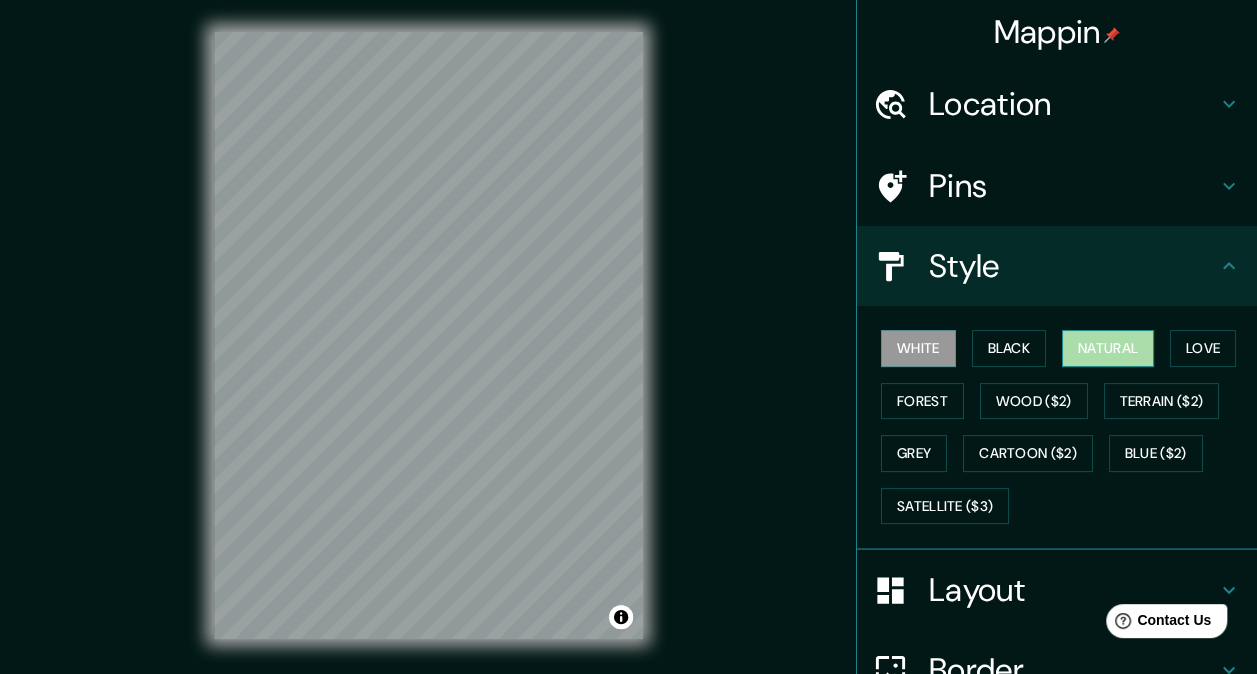 click on "Natural" at bounding box center (1108, 348) 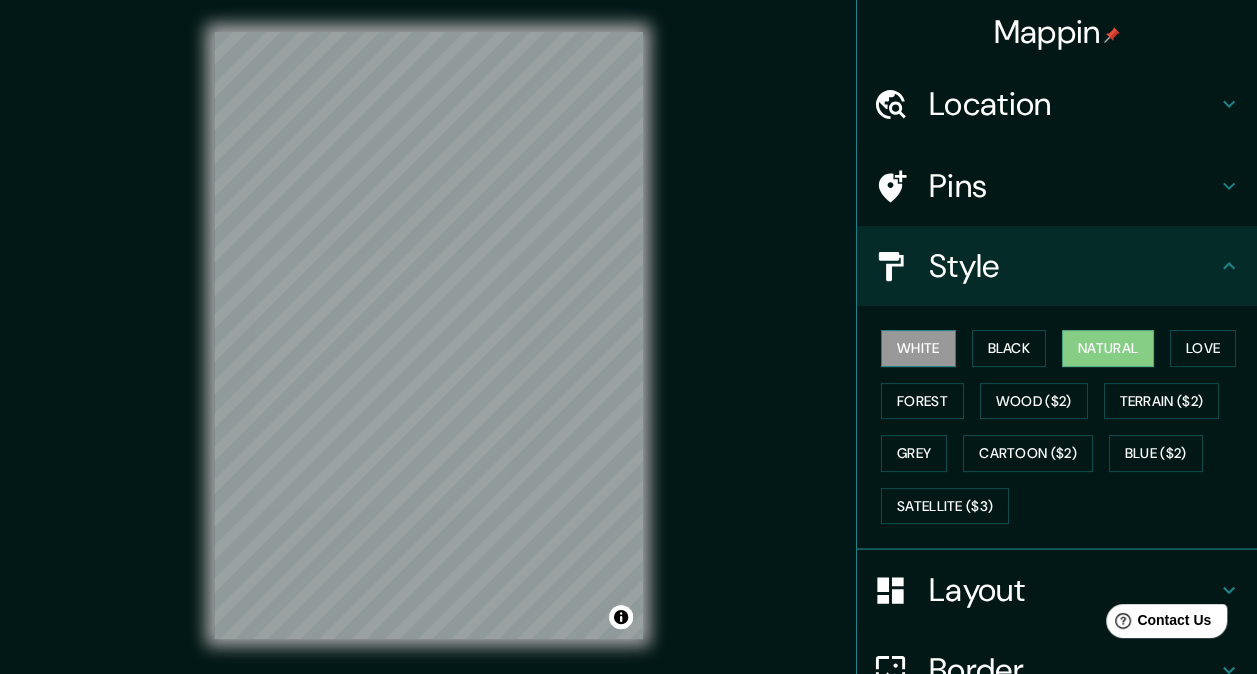 click on "White" at bounding box center [918, 348] 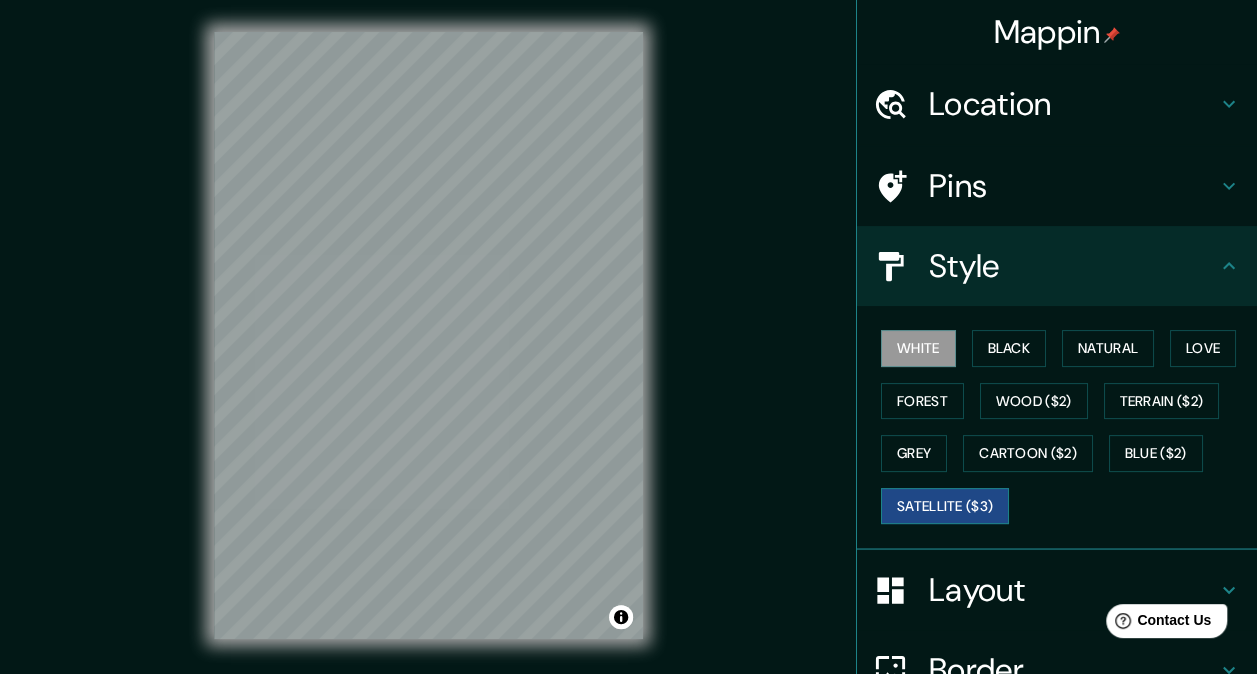 click on "Satellite ($3)" at bounding box center [945, 506] 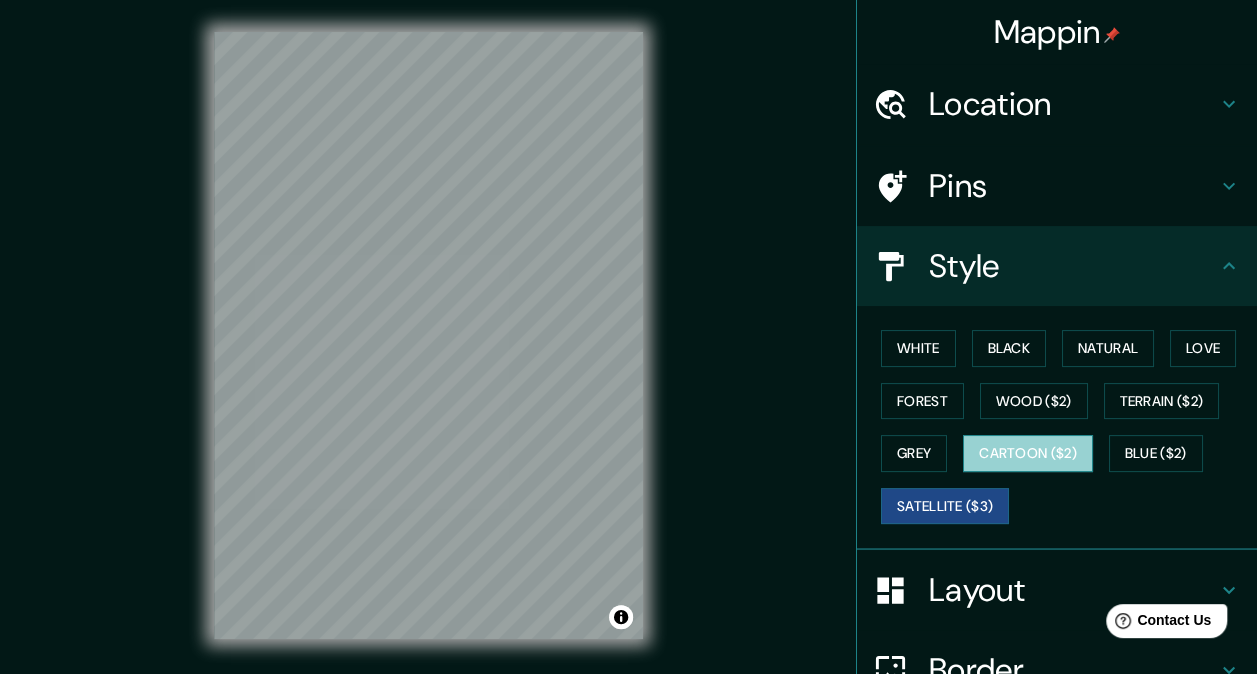click on "Cartoon ($2)" at bounding box center [1028, 453] 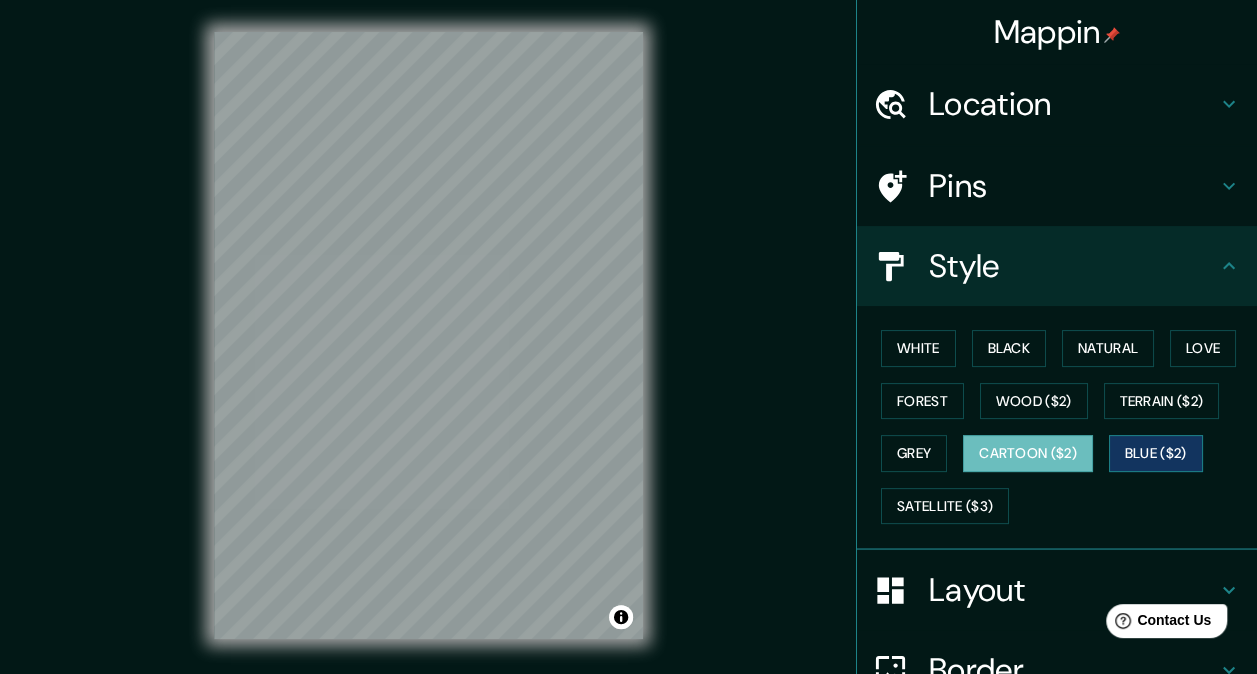 click on "Blue ($2)" at bounding box center (1156, 453) 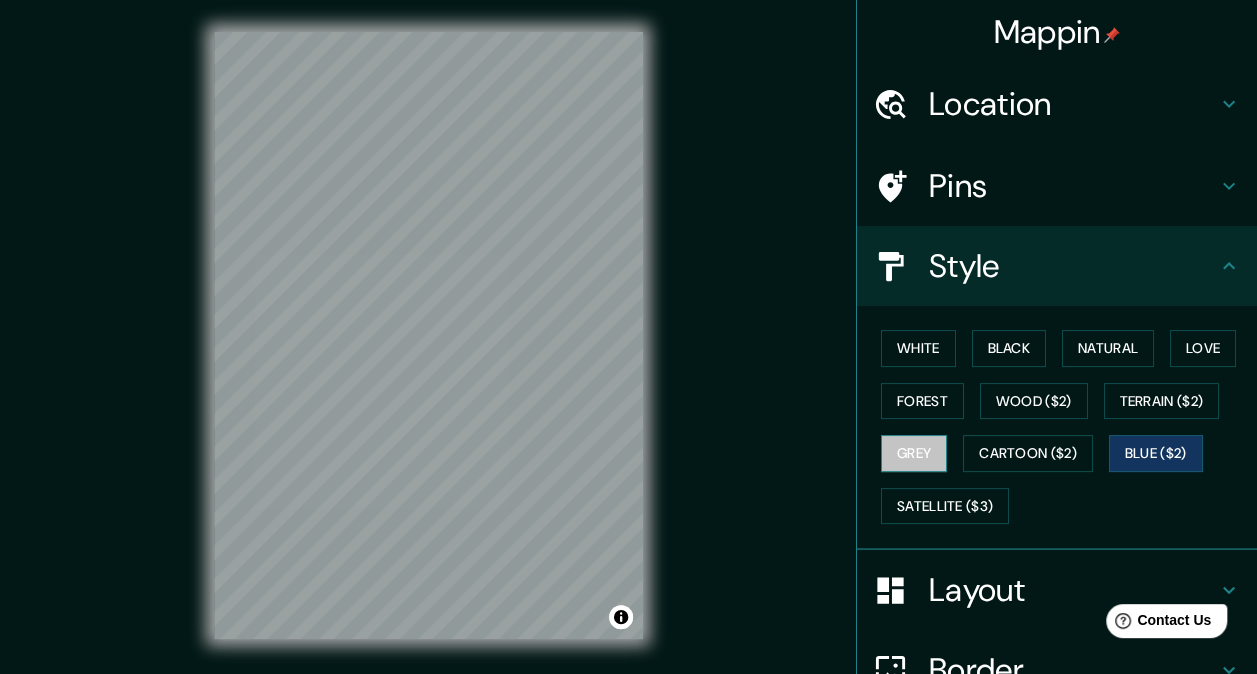 click on "Grey" at bounding box center [914, 453] 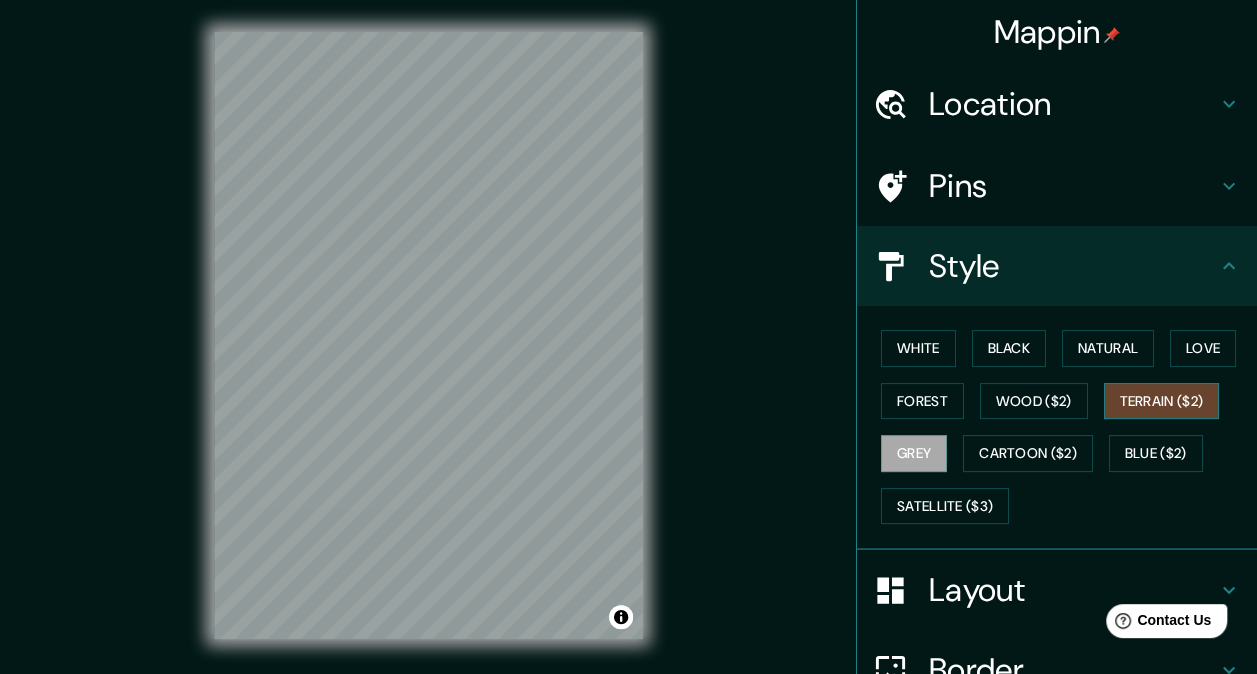 click on "Terrain ($2)" at bounding box center (1162, 401) 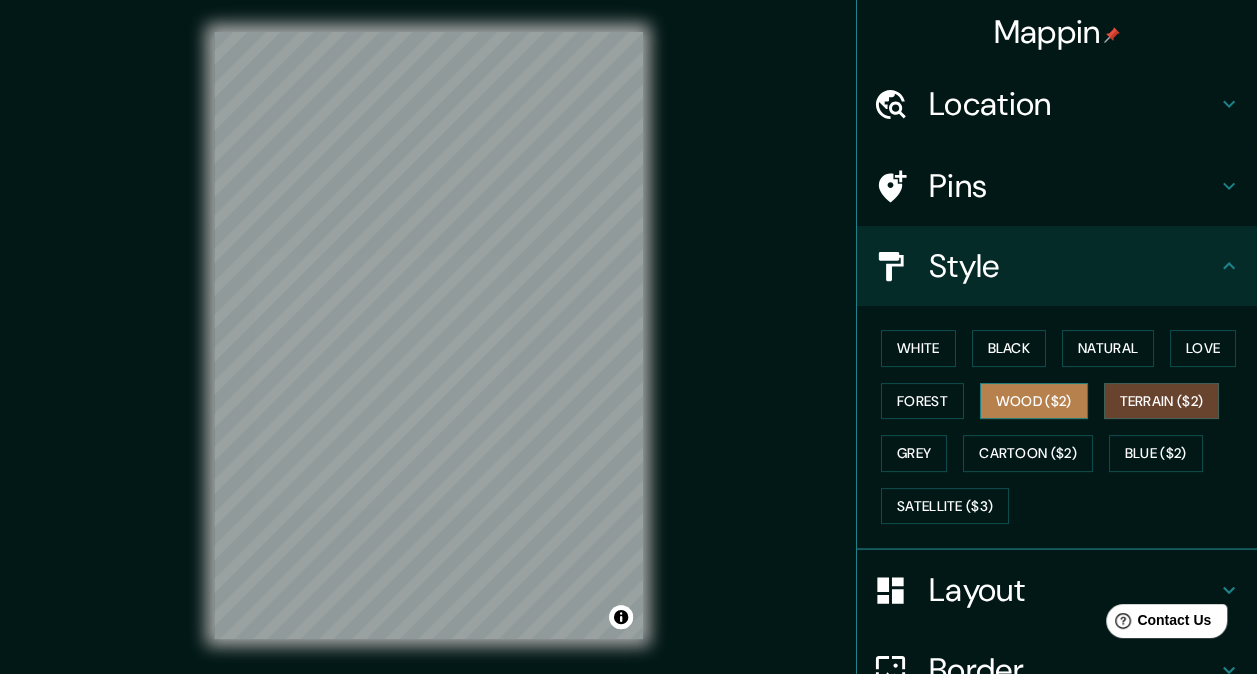 click on "Wood ($2)" at bounding box center [1034, 401] 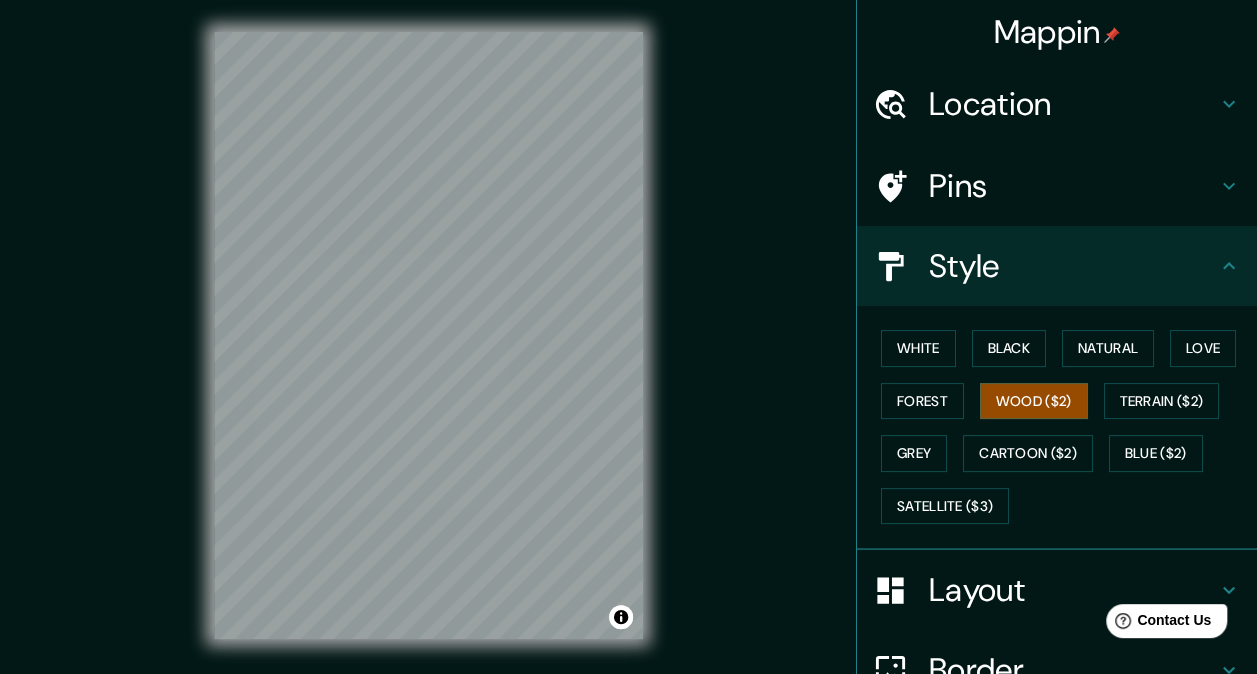 click on "White Black Natural Love Forest Wood ($2) Terrain ($2) Grey Cartoon ($2) Blue ($2) Satellite ($3)" at bounding box center (1065, 427) 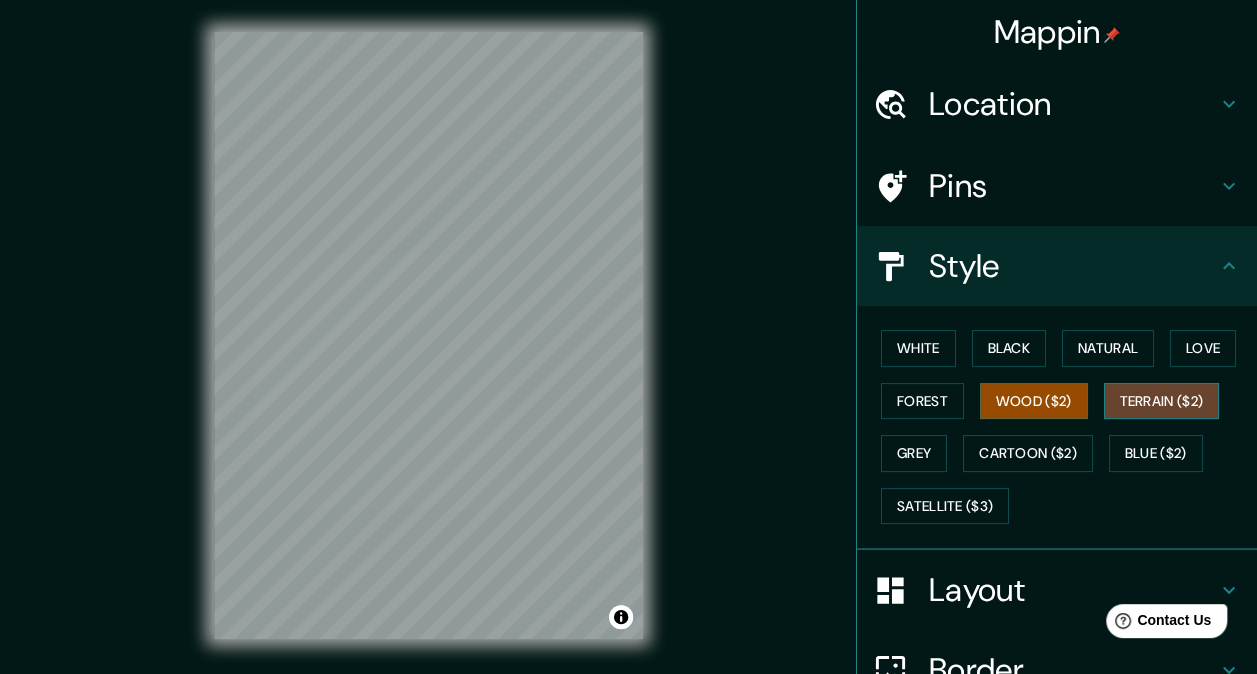 click on "Terrain ($2)" at bounding box center [1162, 401] 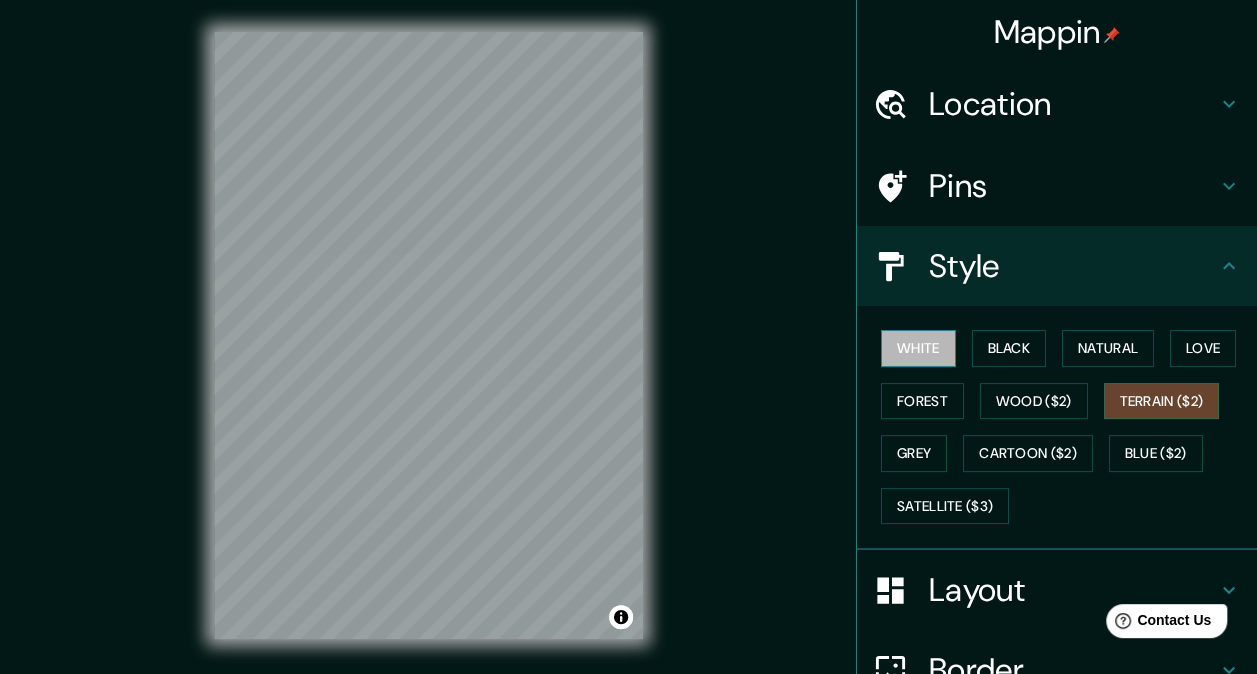 click on "White" at bounding box center (918, 348) 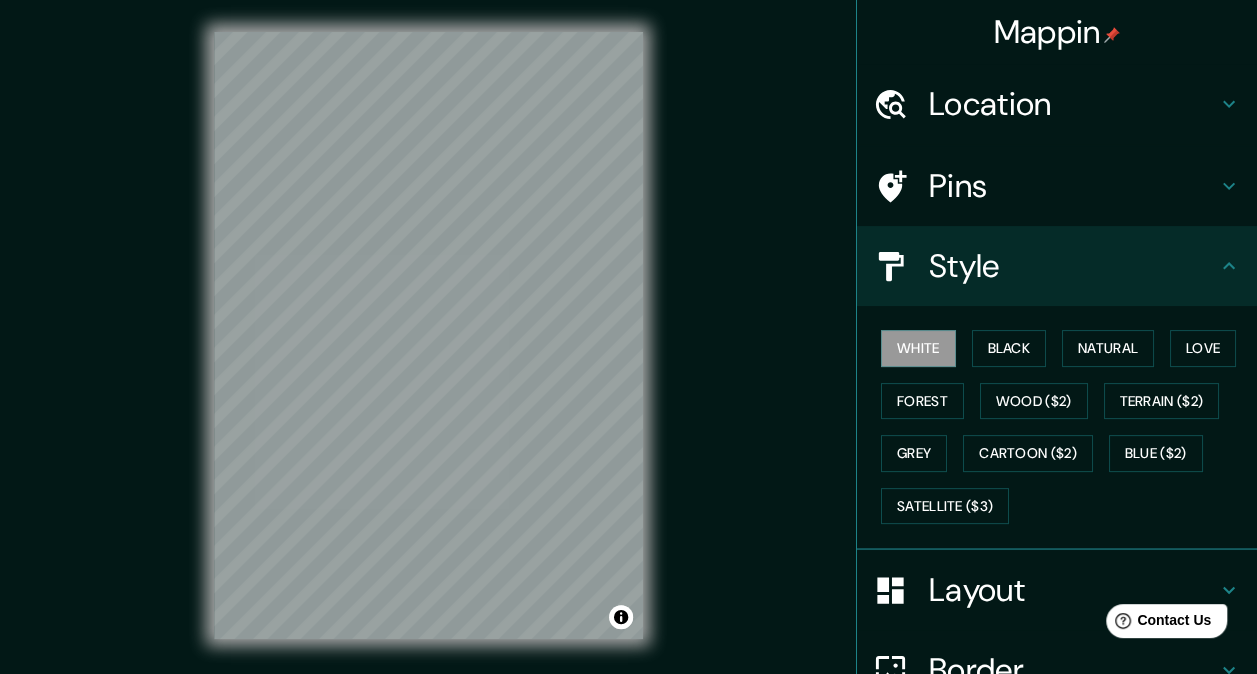 scroll, scrollTop: 200, scrollLeft: 0, axis: vertical 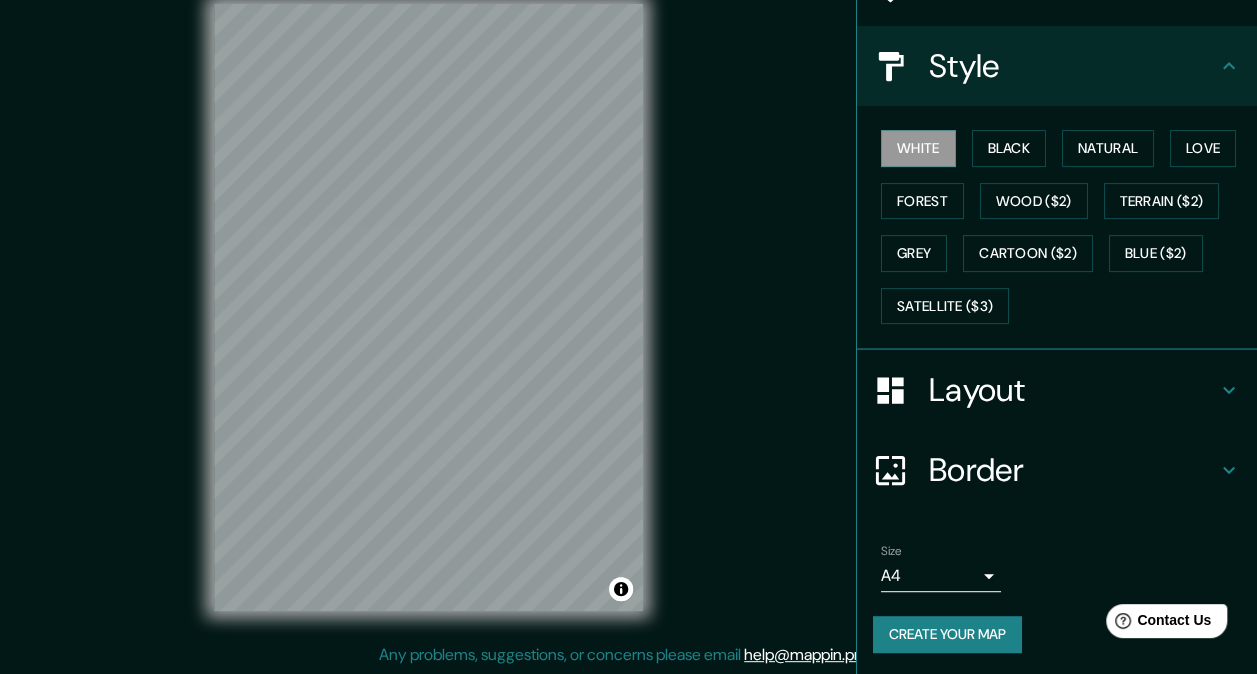 click on "Create your map" at bounding box center [947, 634] 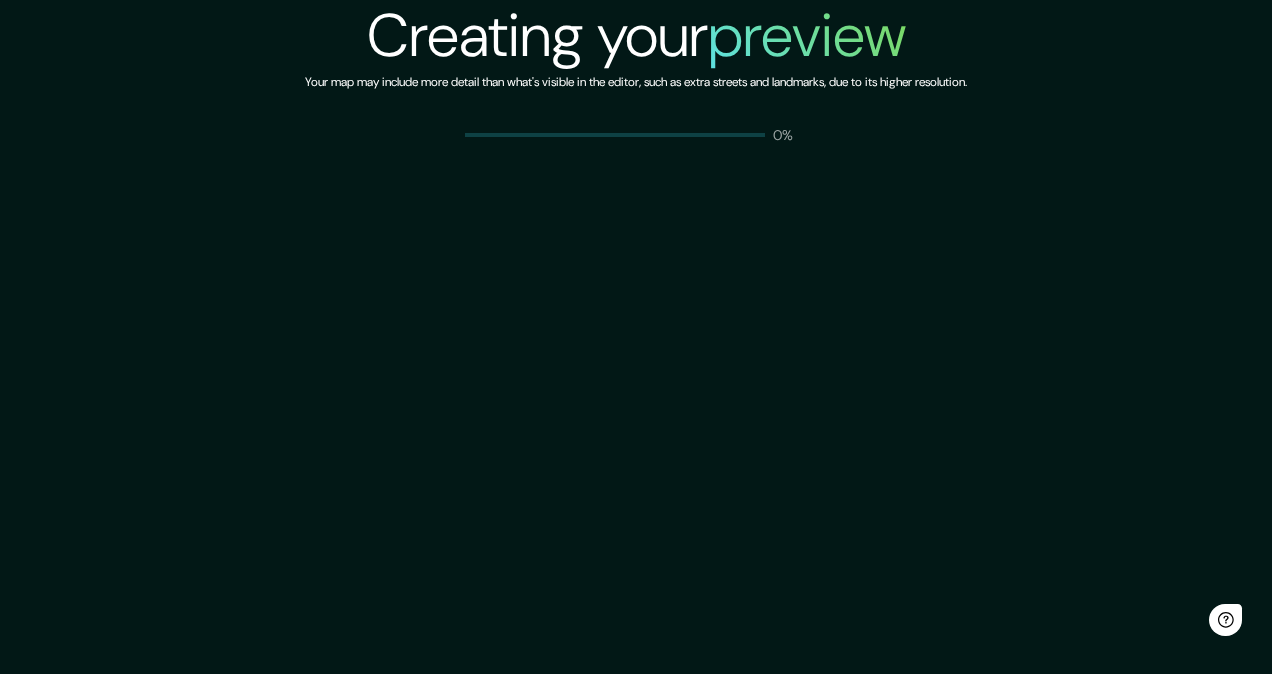 scroll, scrollTop: 0, scrollLeft: 0, axis: both 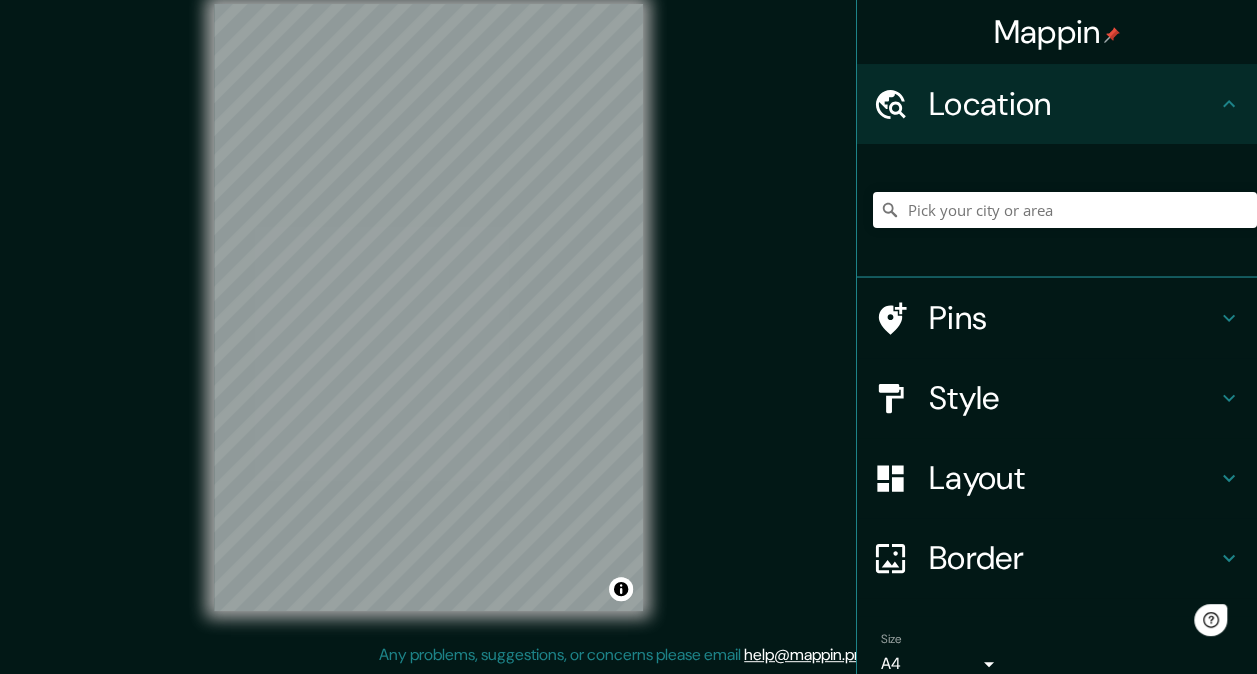 click on "Layout" at bounding box center [1073, 104] 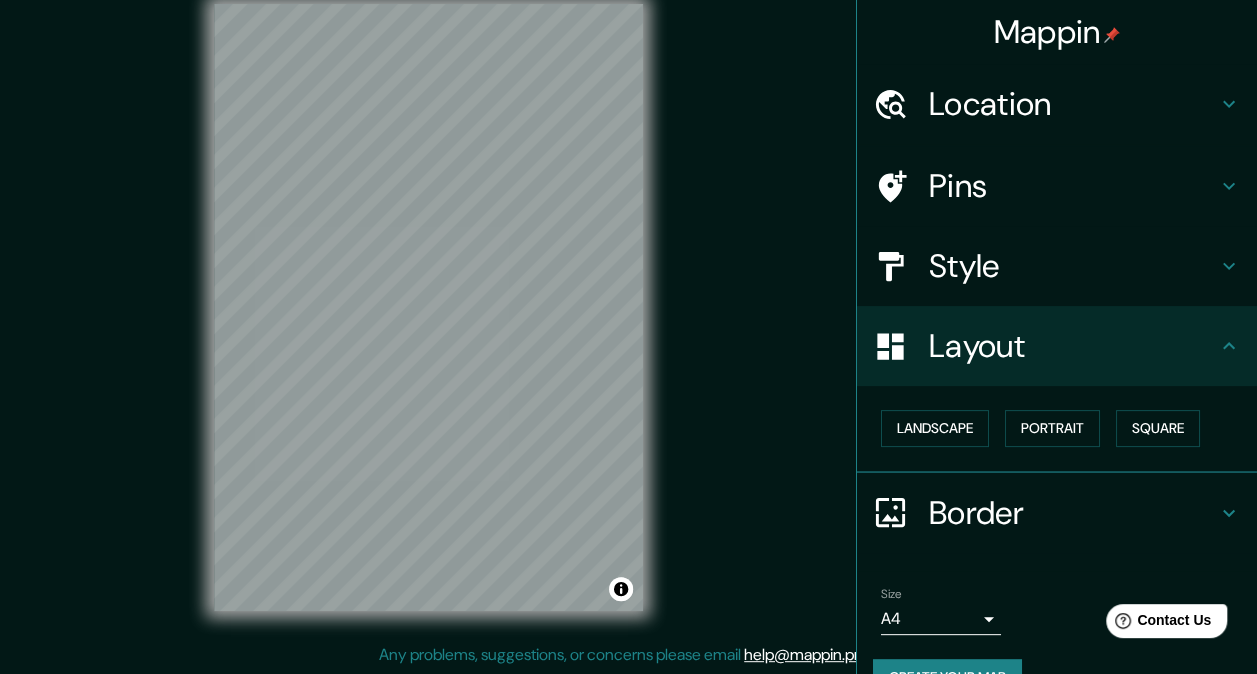 click on "Style" at bounding box center [1073, 104] 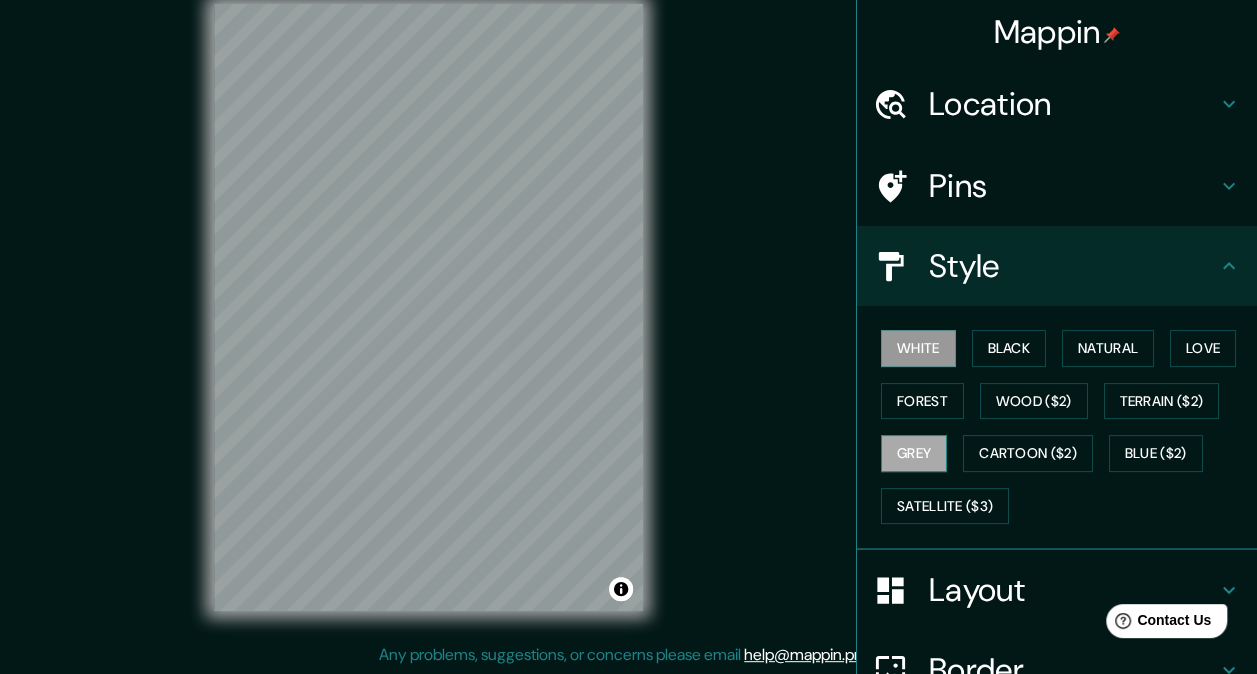 click on "Grey" at bounding box center (914, 453) 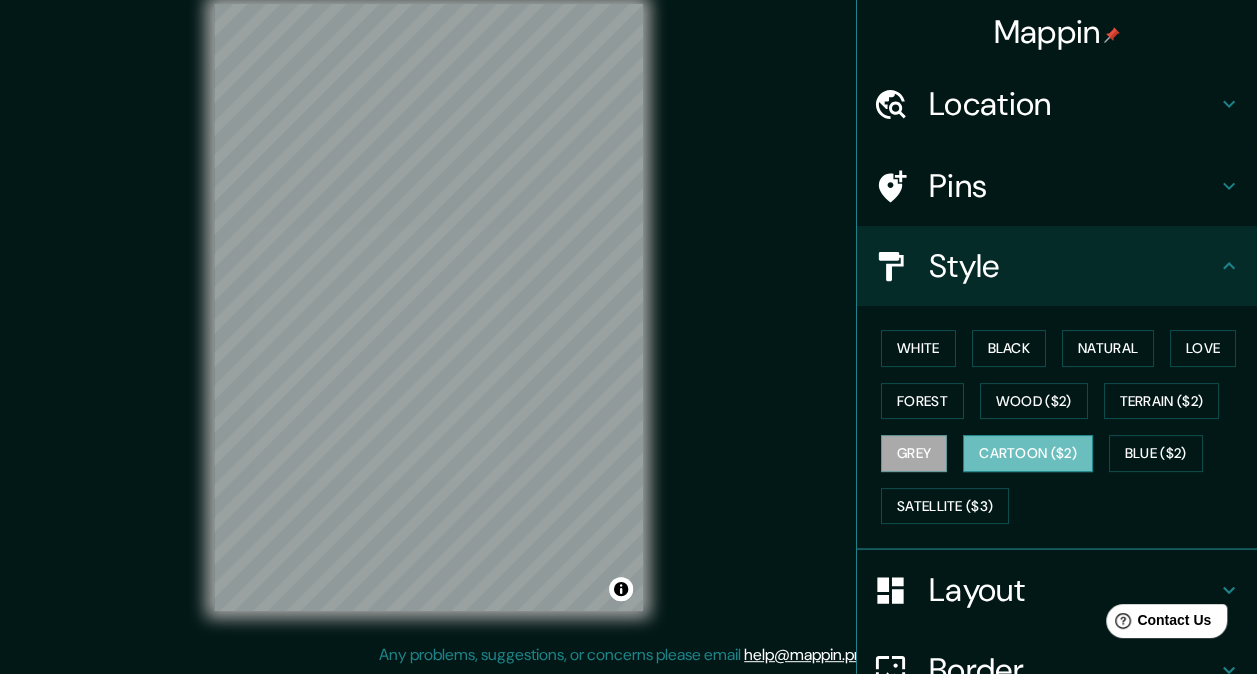 click on "Cartoon ($2)" at bounding box center (1028, 453) 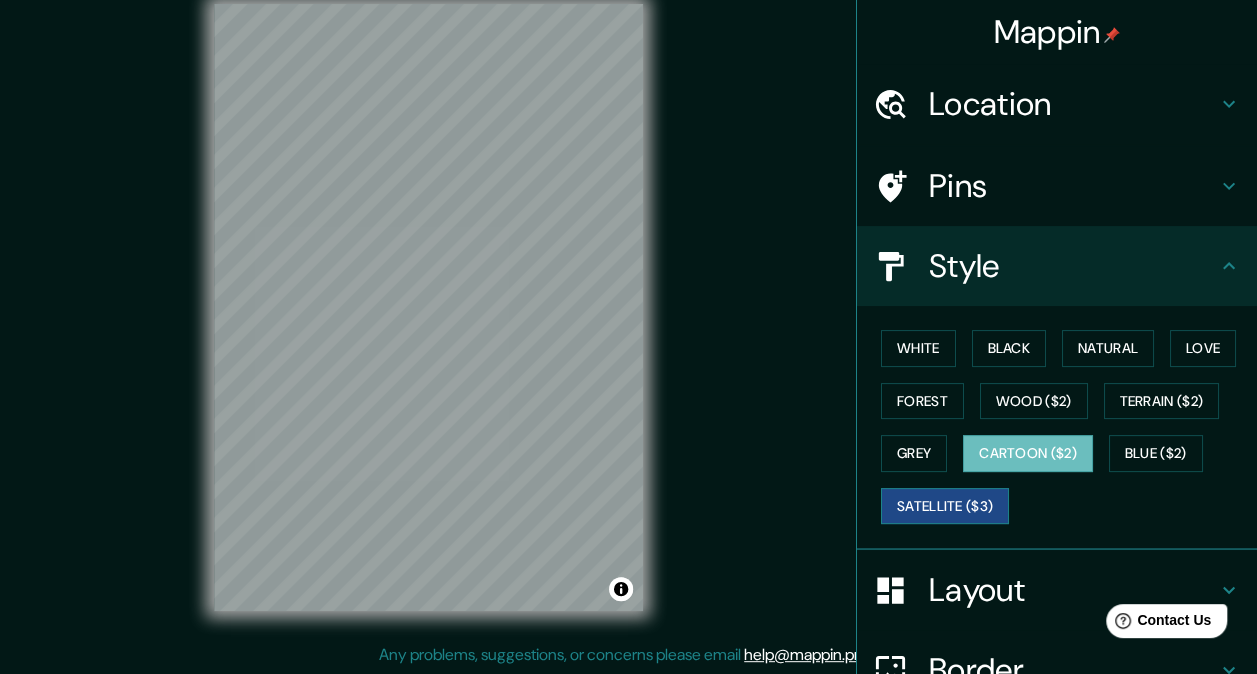 click on "Satellite ($3)" at bounding box center [945, 506] 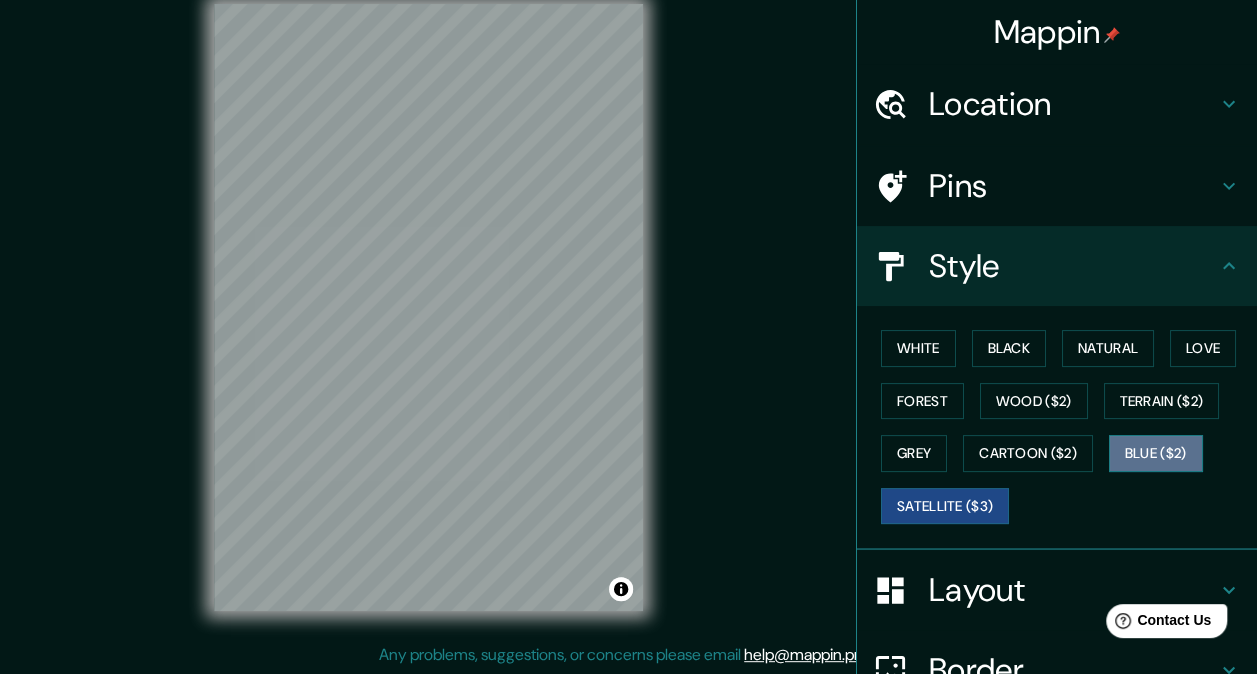 click on "Blue ($2)" at bounding box center [1156, 453] 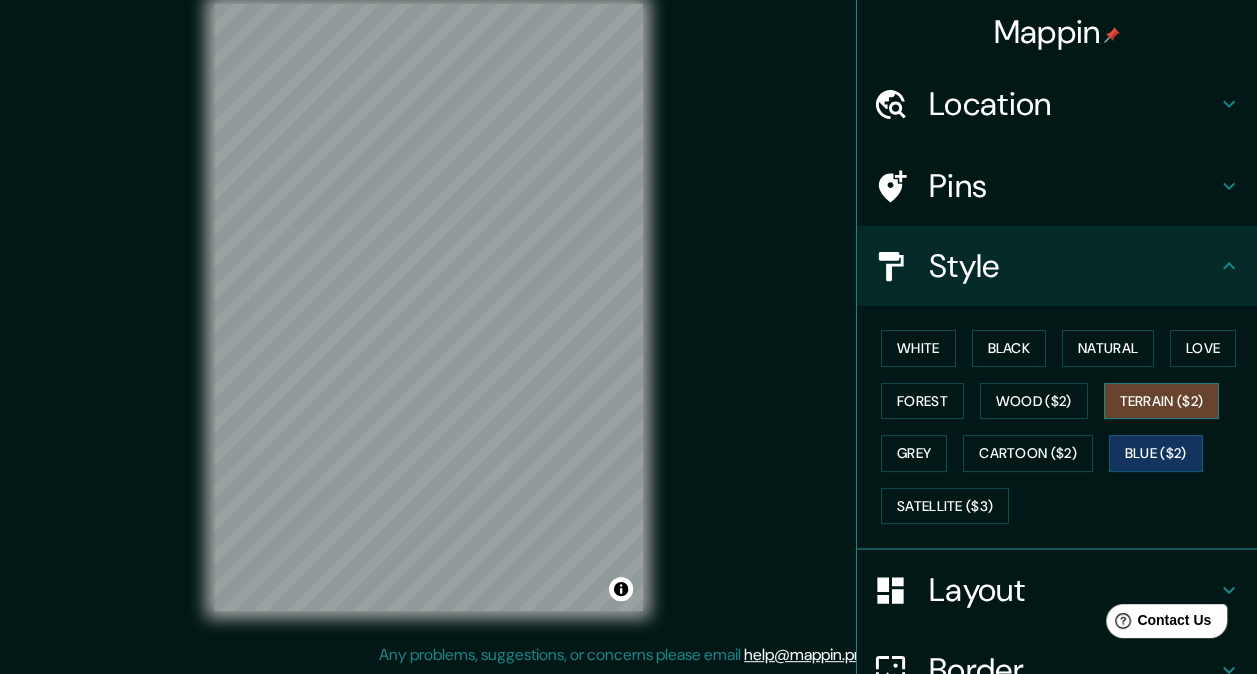 click on "Terrain ($2)" at bounding box center [1162, 401] 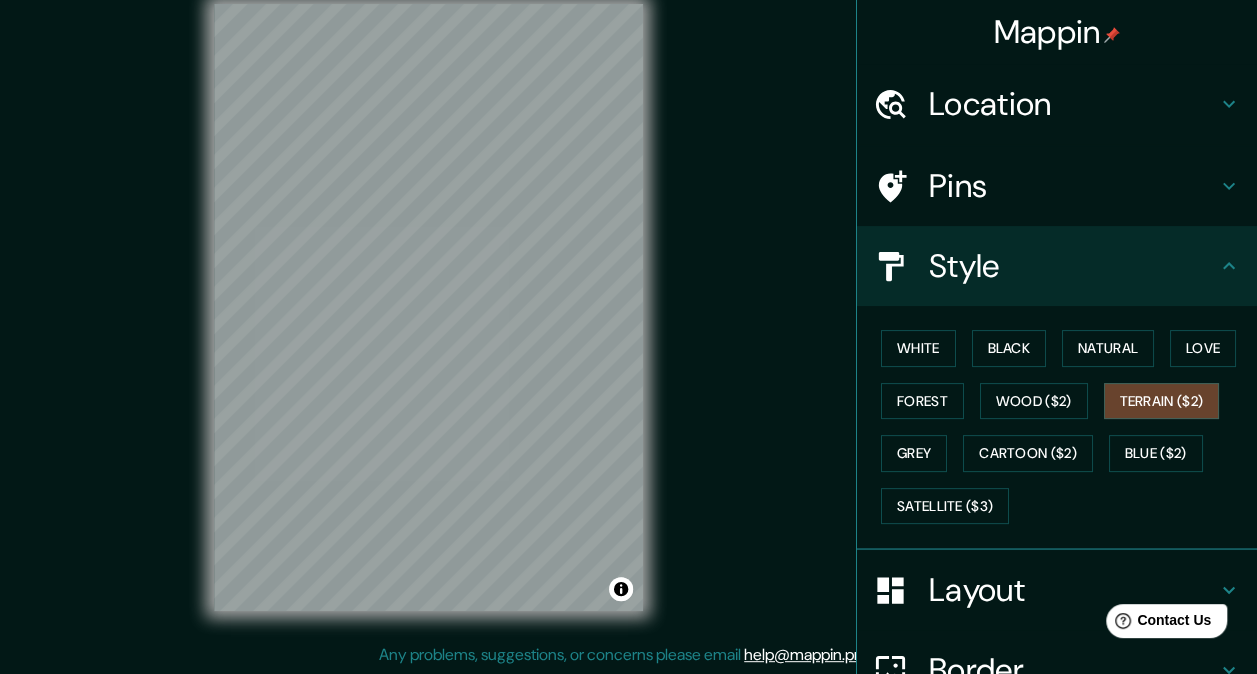 click on "White Black Natural Love Forest Wood ($2) Terrain ($2) Grey Cartoon ($2) Blue ($2) Satellite ($3)" at bounding box center (1065, 427) 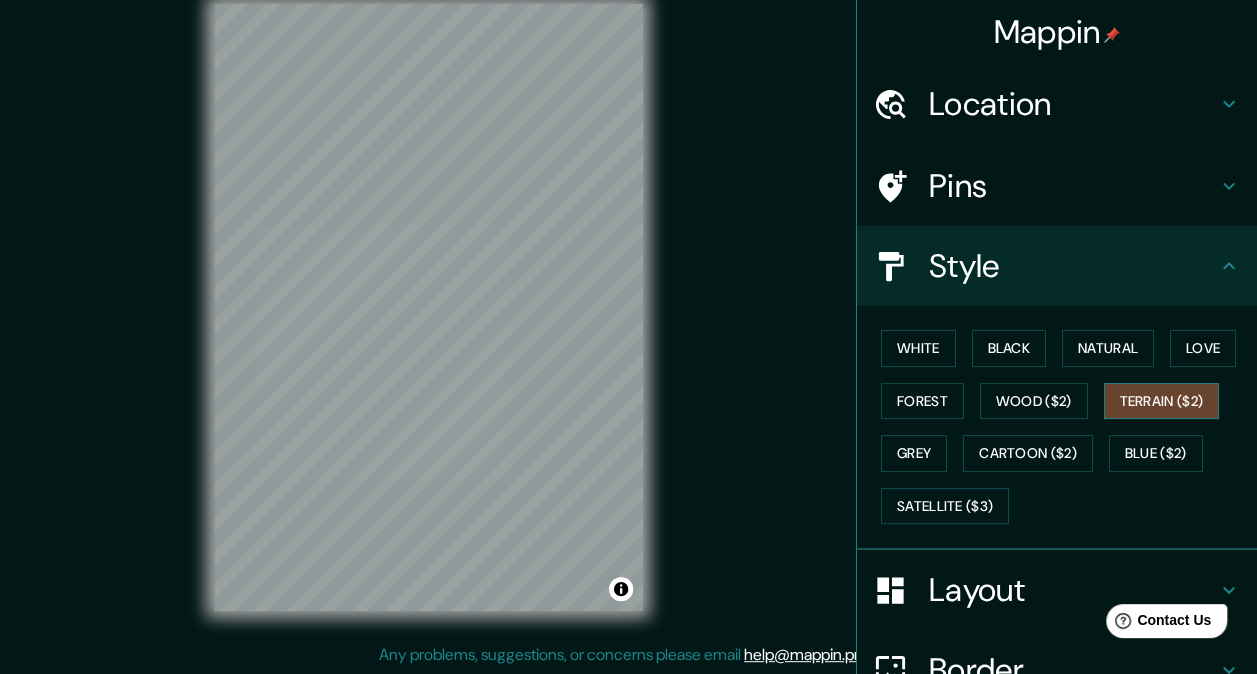 click on "Terrain ($2)" at bounding box center [1162, 401] 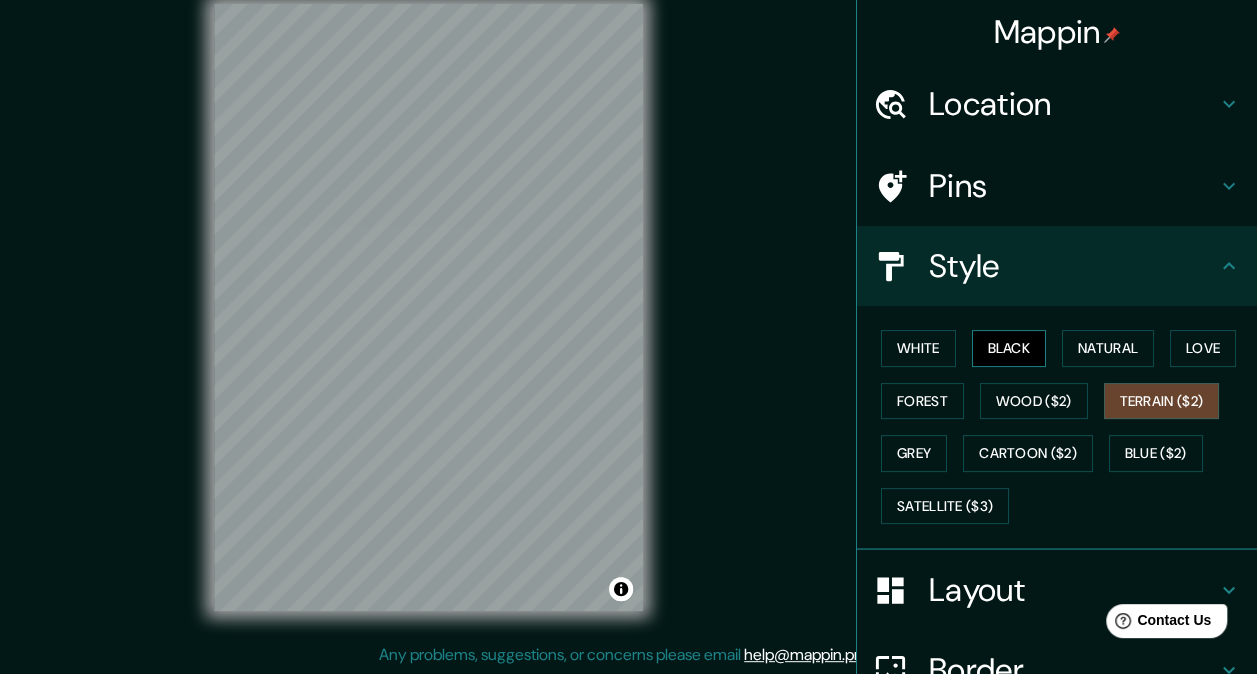 click on "Black" at bounding box center [1009, 348] 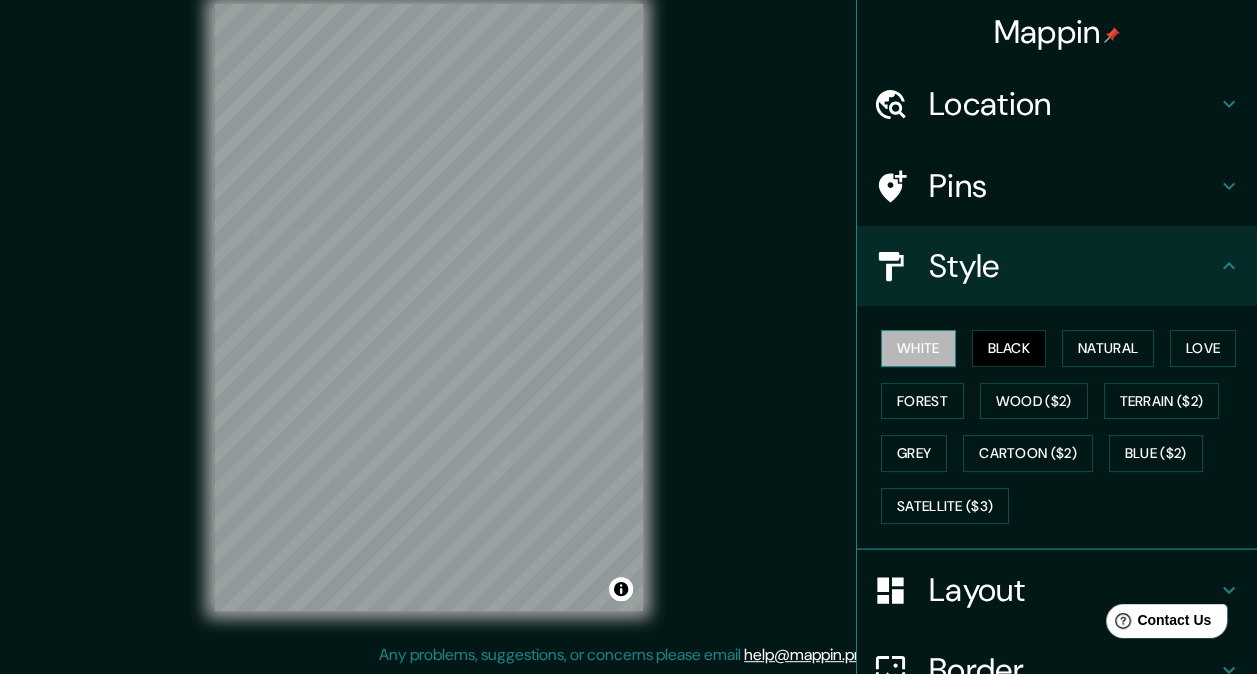 click on "White" at bounding box center [918, 348] 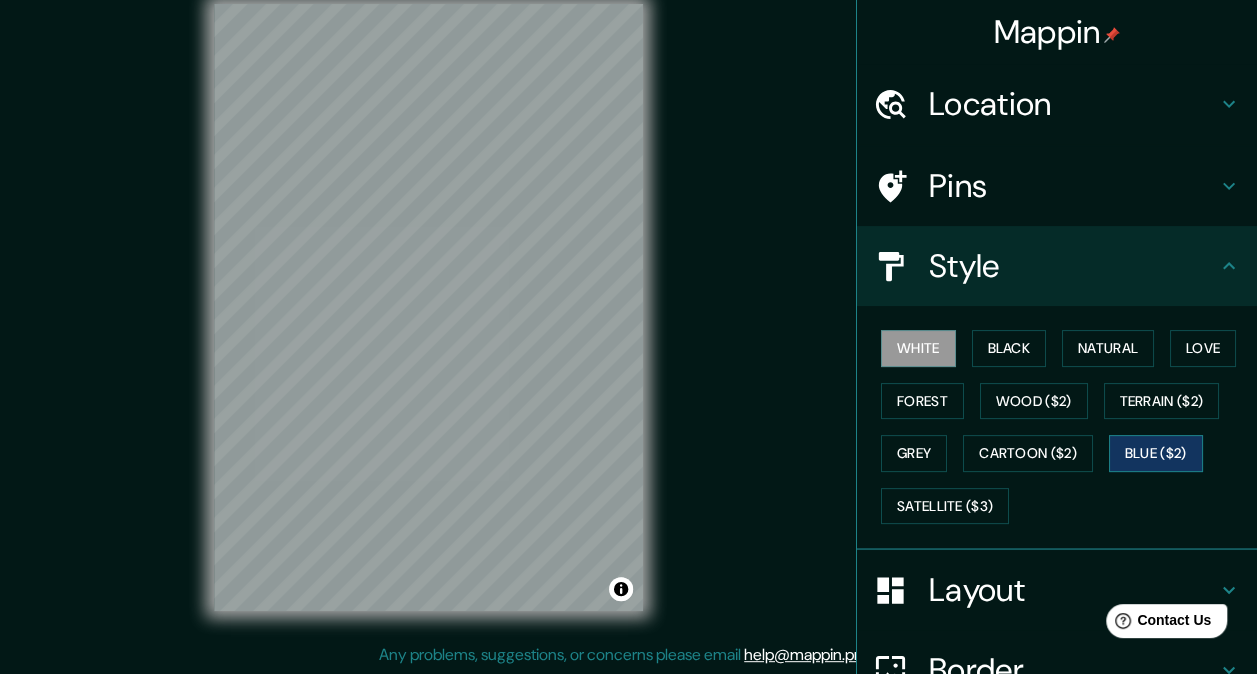 click on "Blue ($2)" at bounding box center (1156, 453) 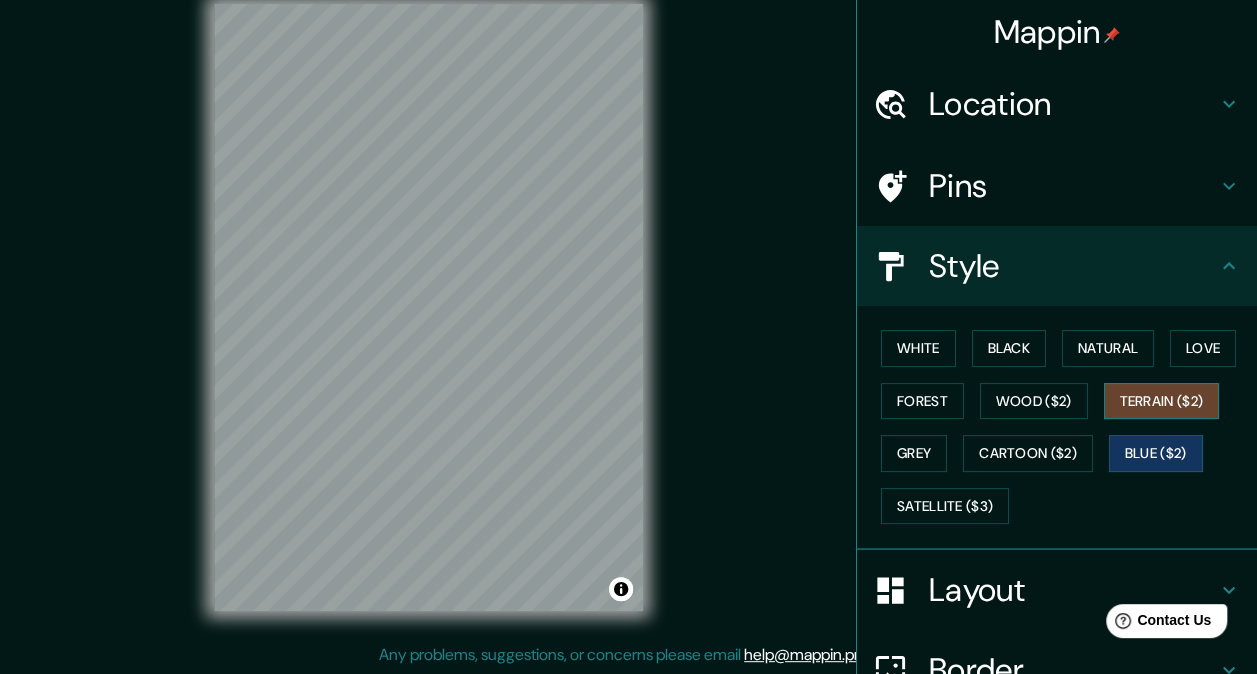 click on "Terrain ($2)" at bounding box center (1162, 401) 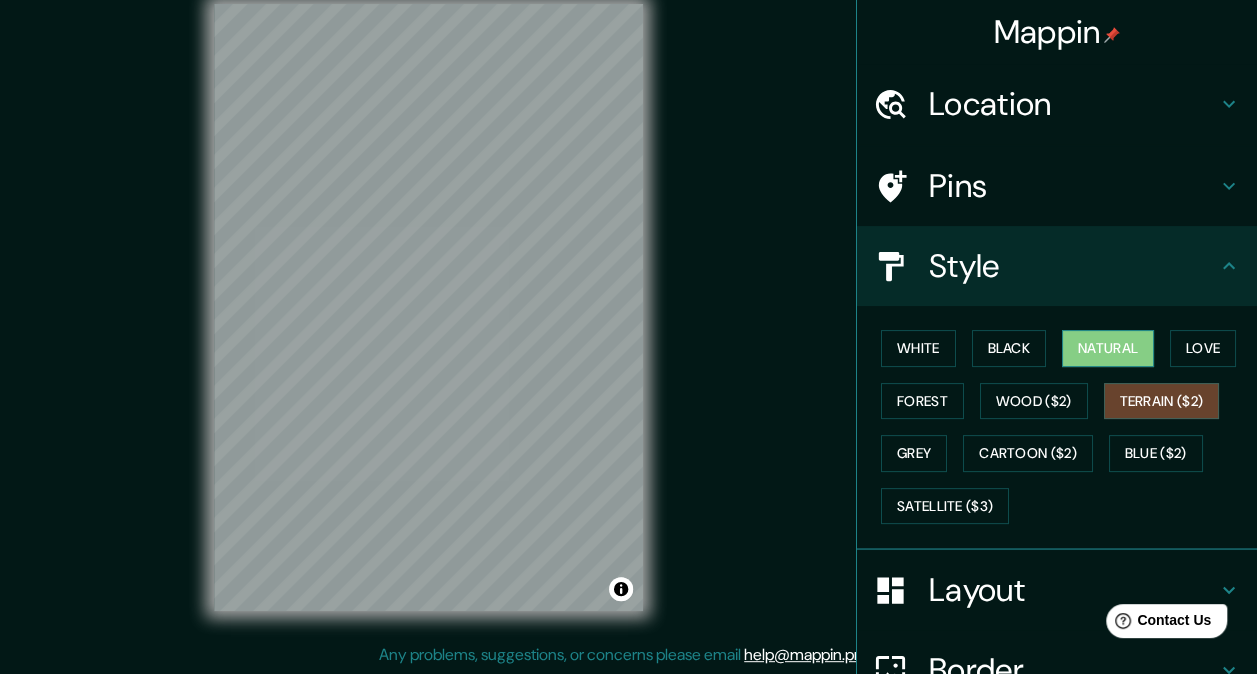 click on "Natural" at bounding box center [1108, 348] 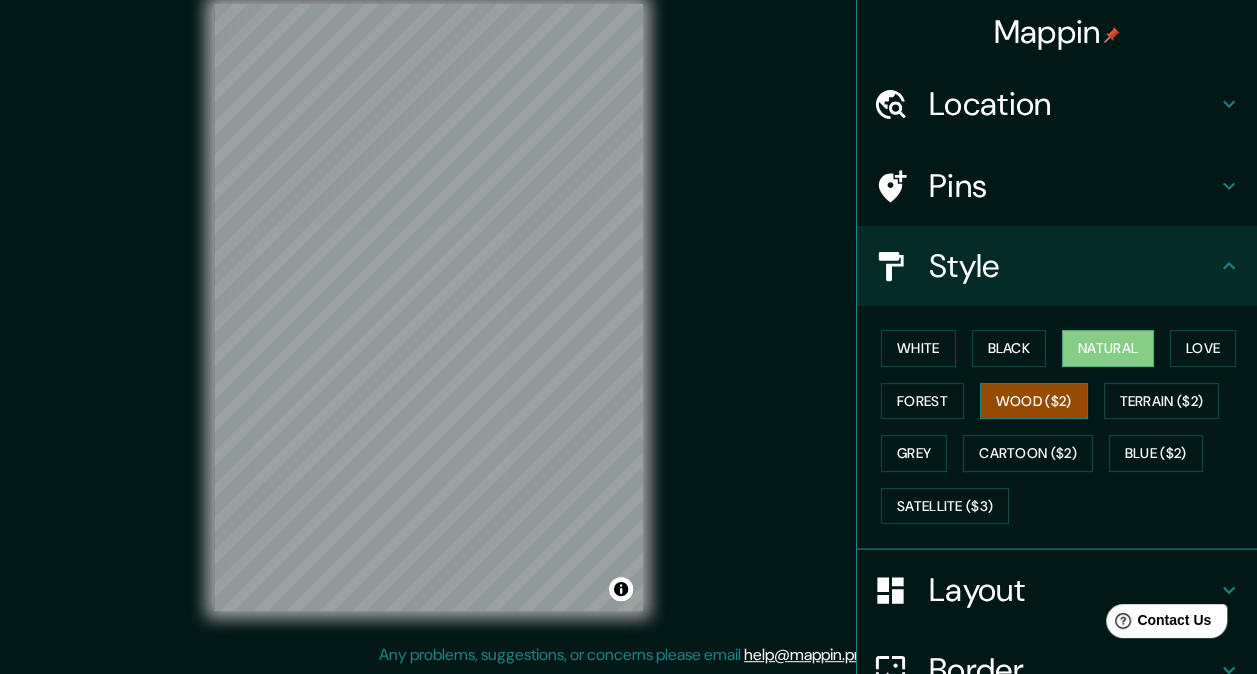 click on "Wood ($2)" at bounding box center [1034, 401] 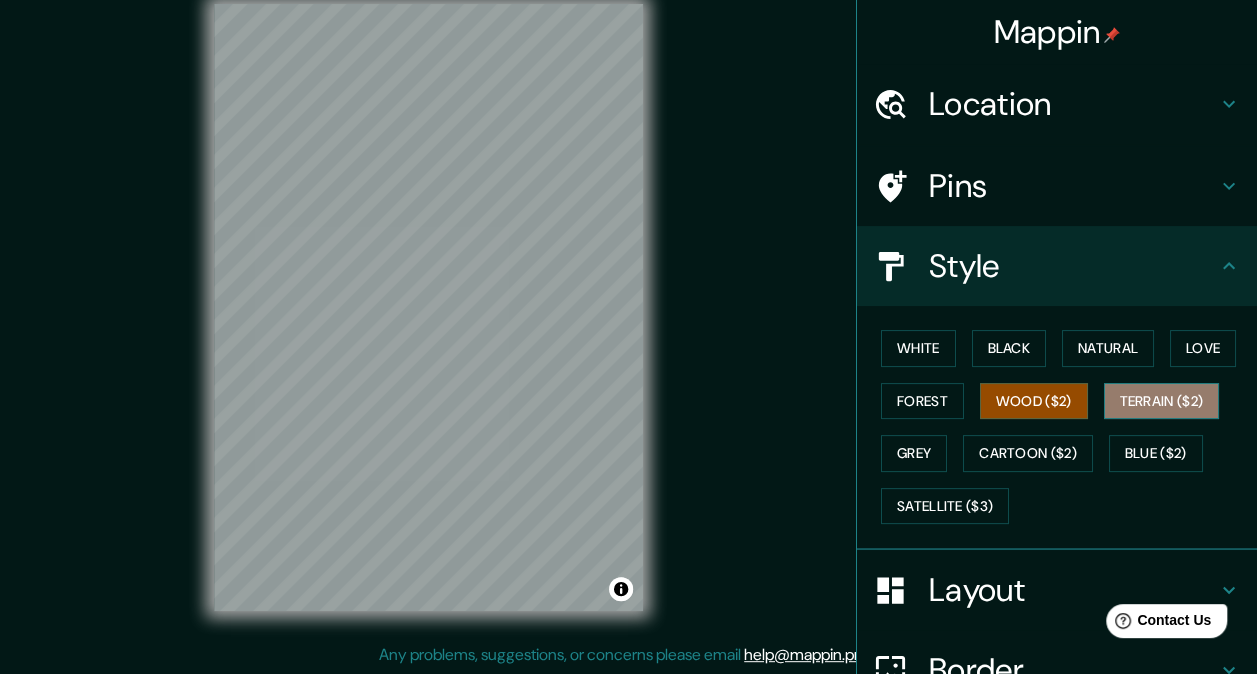 click on "Terrain ($2)" at bounding box center [1162, 401] 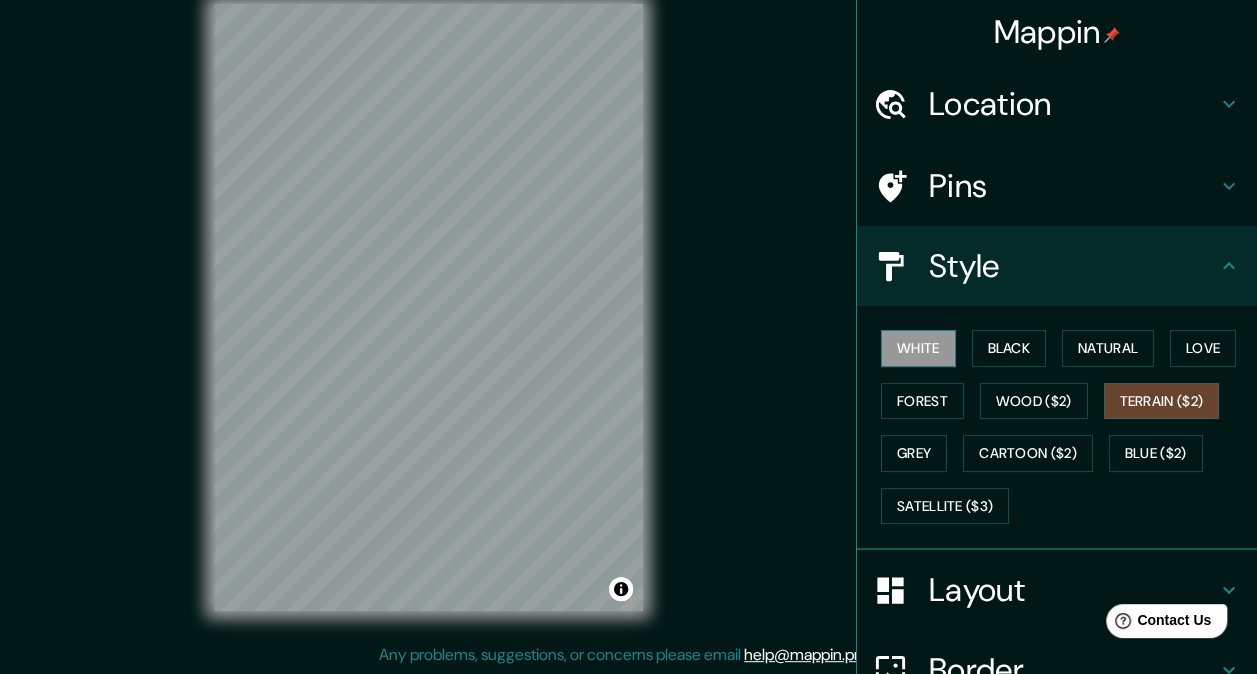 click on "White" at bounding box center [918, 348] 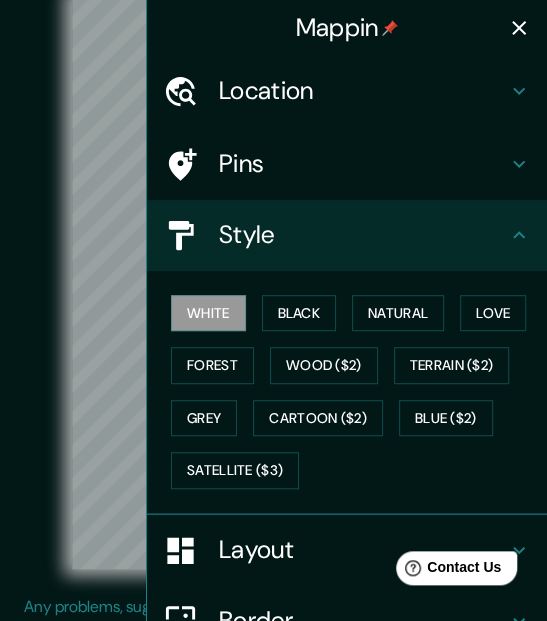 click at bounding box center [519, 28] 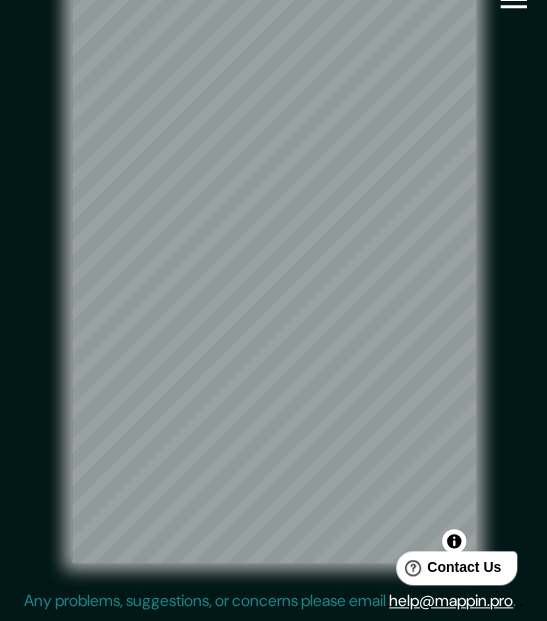 scroll, scrollTop: 44, scrollLeft: 0, axis: vertical 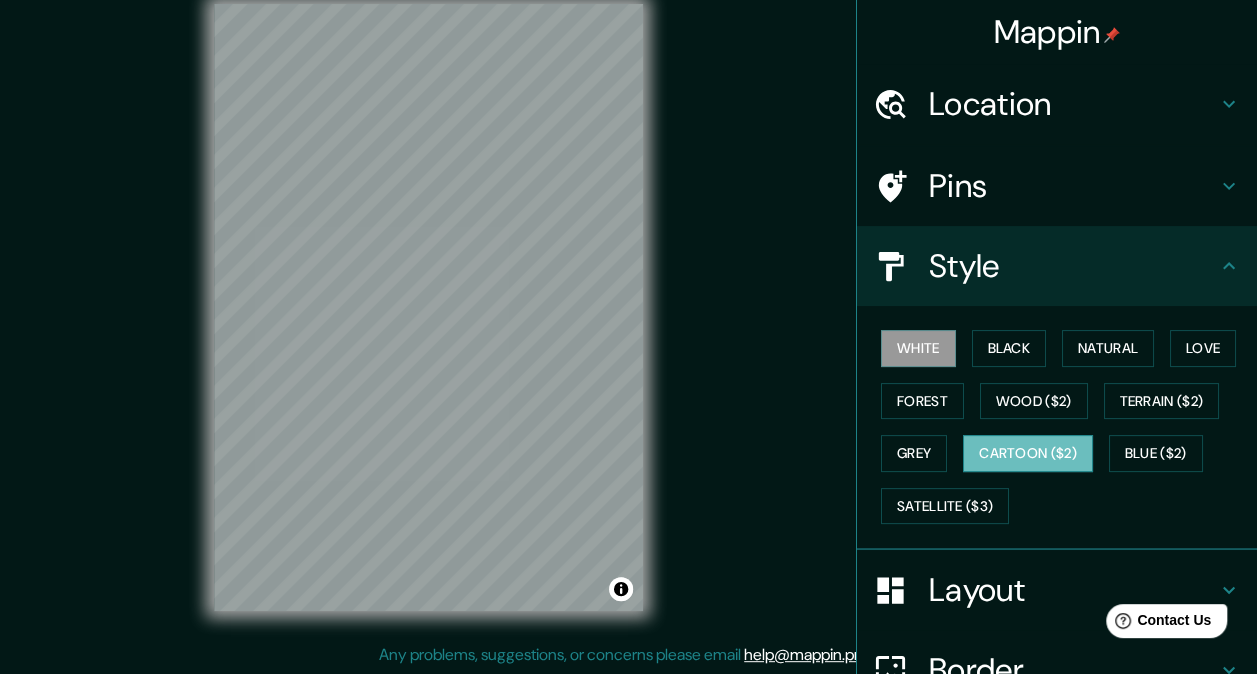 click on "Cartoon ($2)" at bounding box center [1028, 453] 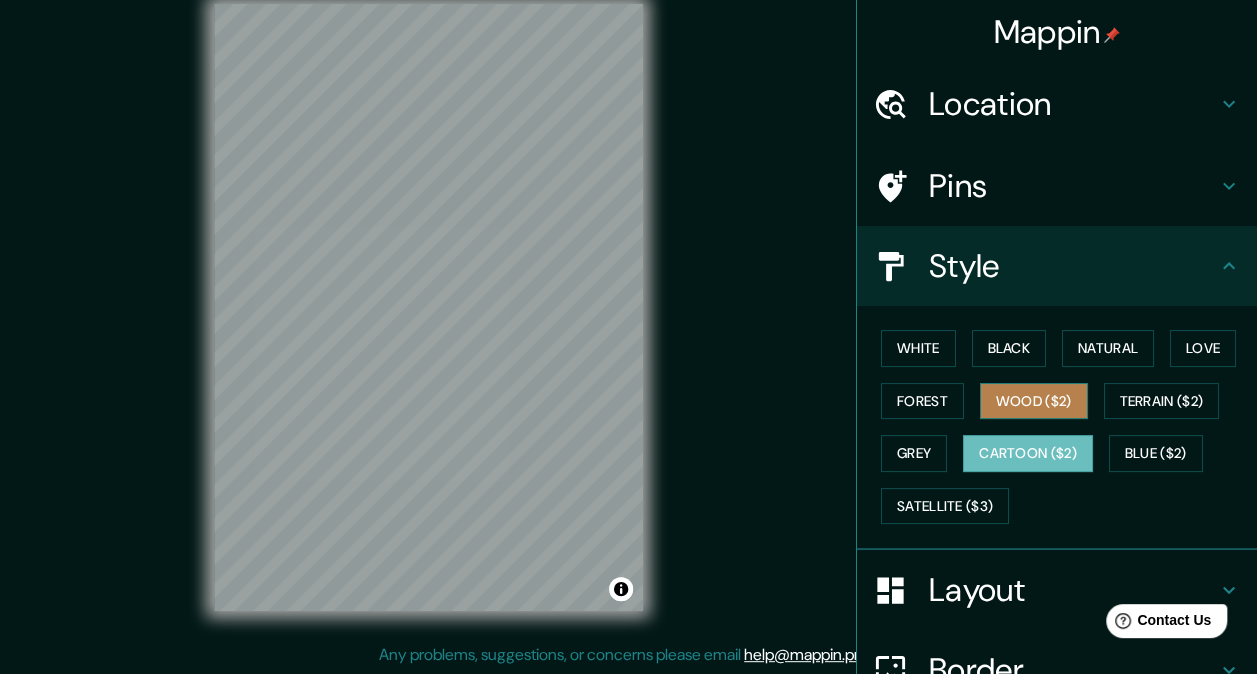 click on "Wood ($2)" at bounding box center (1034, 401) 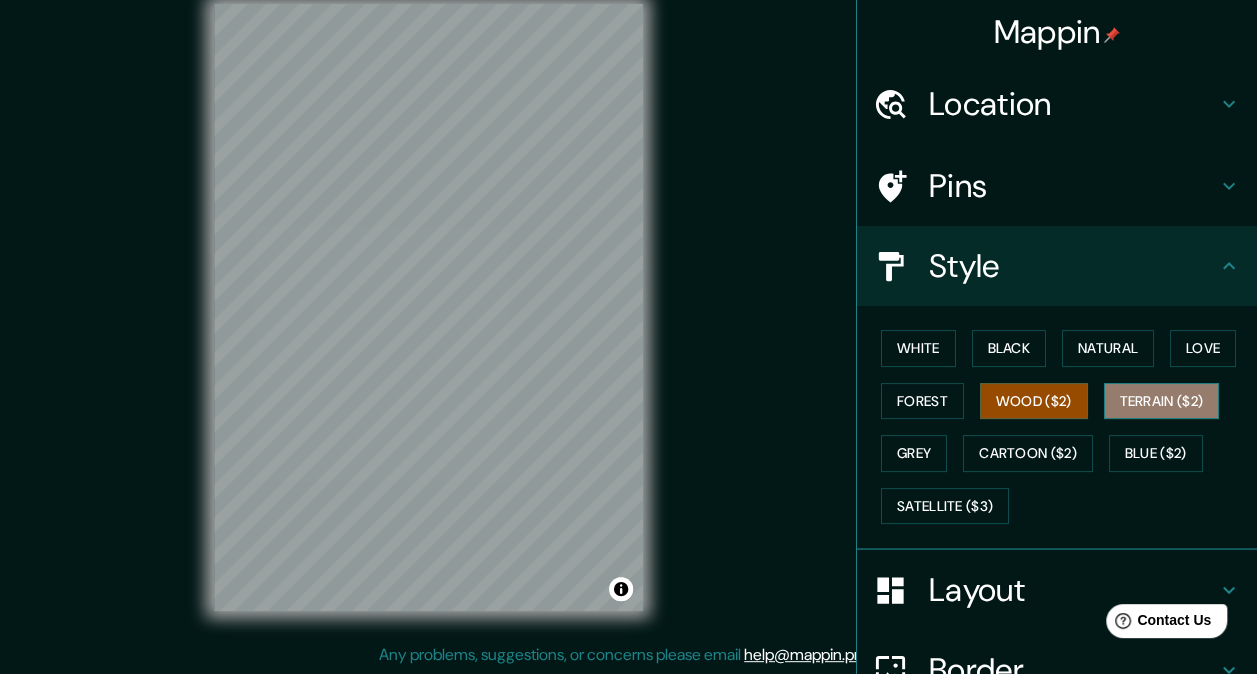 click on "Terrain ($2)" at bounding box center (1162, 401) 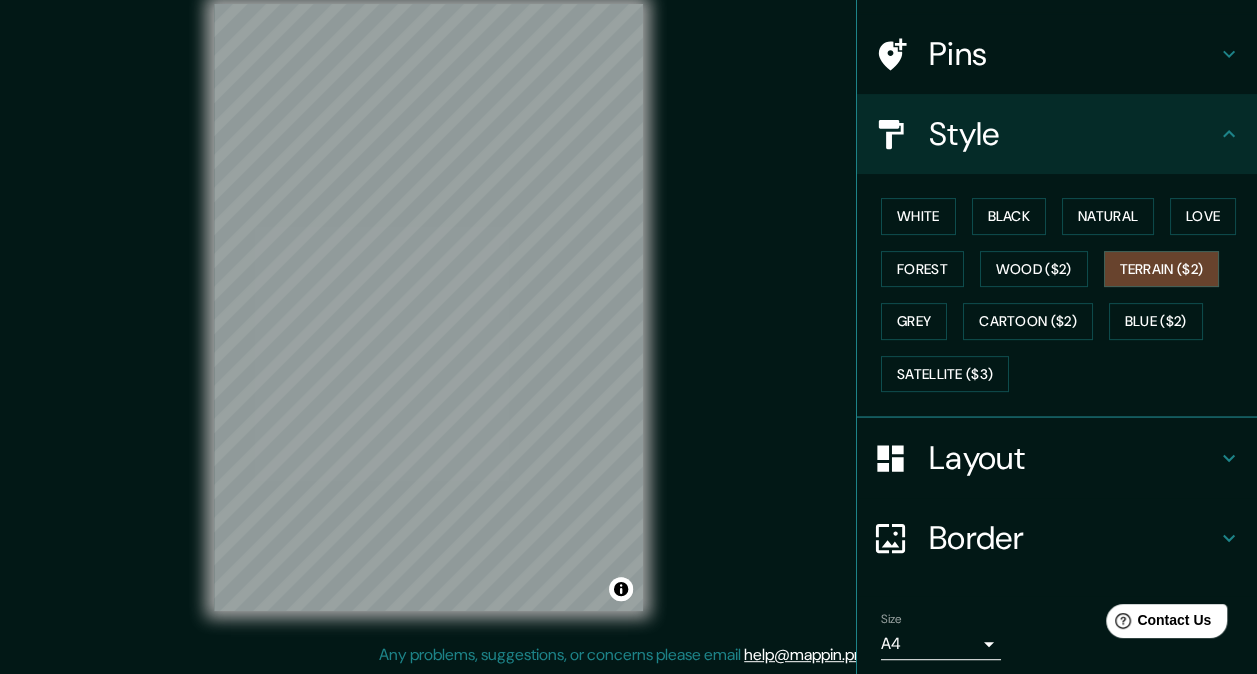scroll, scrollTop: 200, scrollLeft: 0, axis: vertical 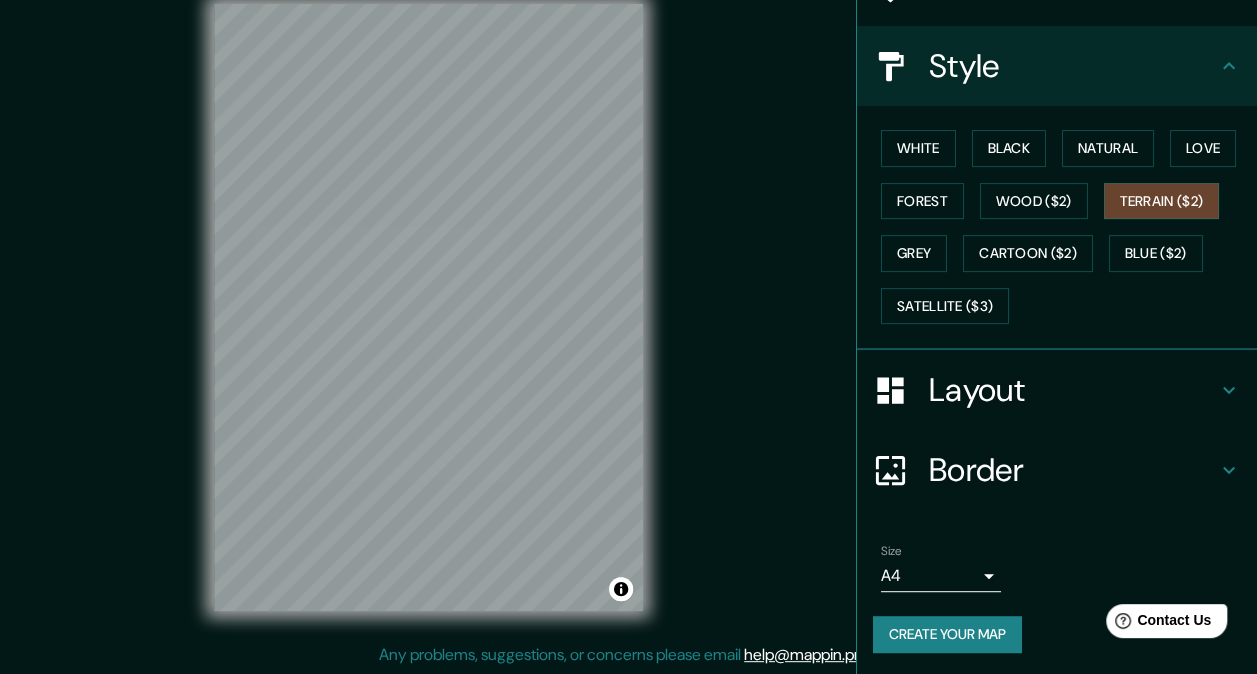 click on "Create your map" at bounding box center (947, 634) 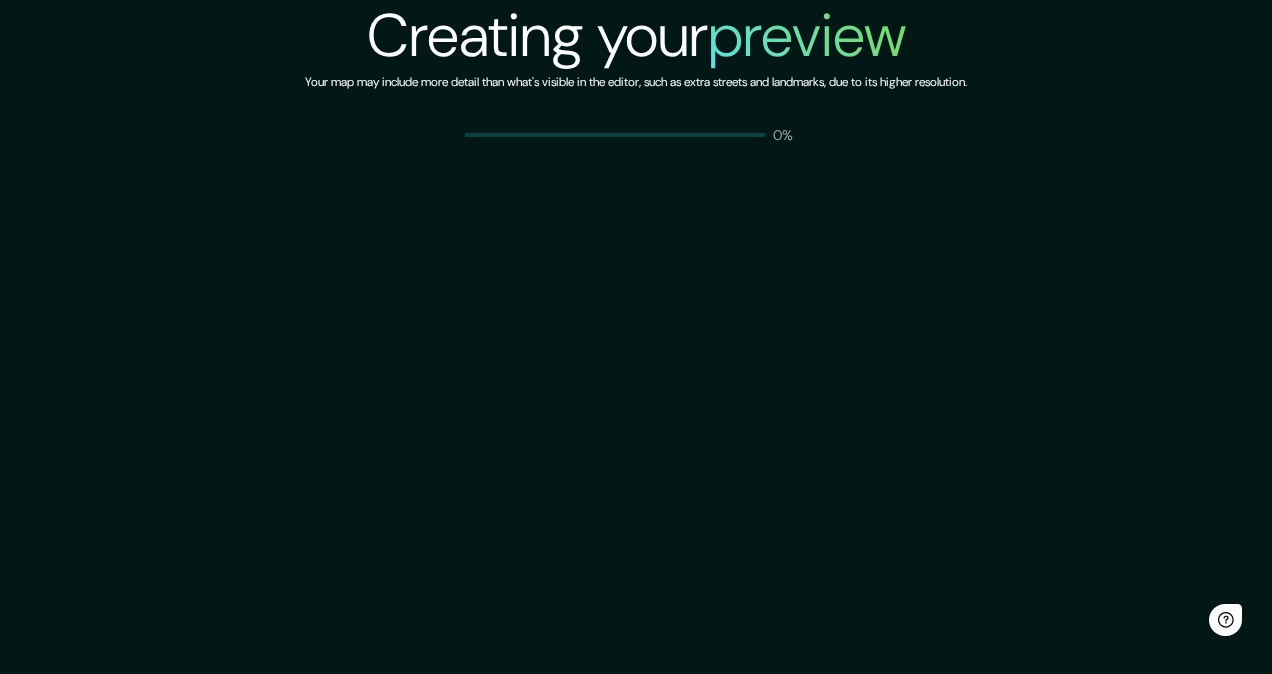 scroll, scrollTop: 0, scrollLeft: 0, axis: both 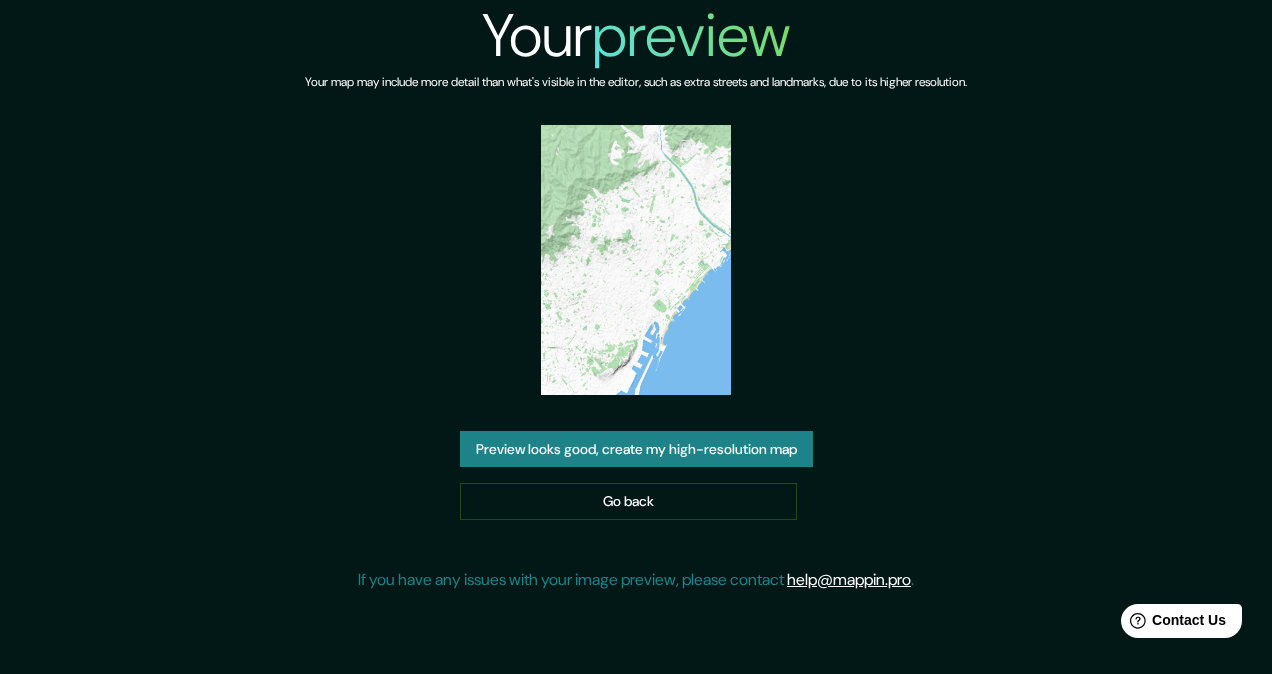 click on "Preview looks good, create my high-resolution map" at bounding box center (636, 449) 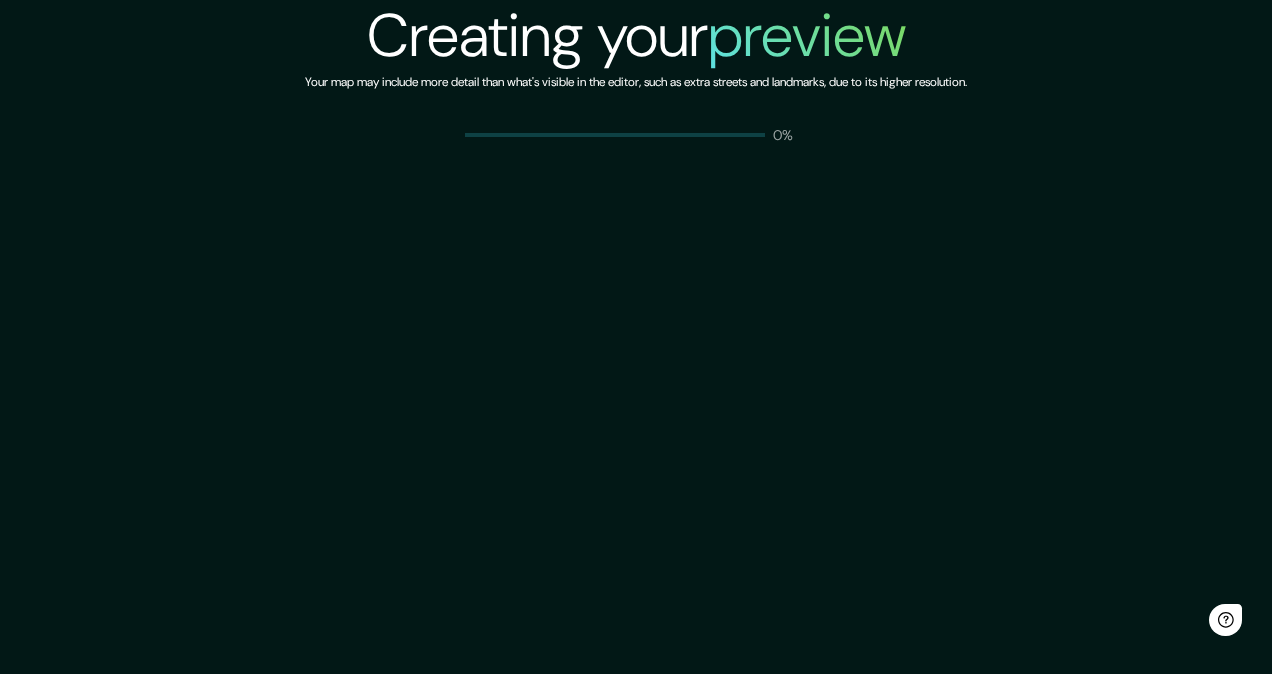 scroll, scrollTop: 0, scrollLeft: 0, axis: both 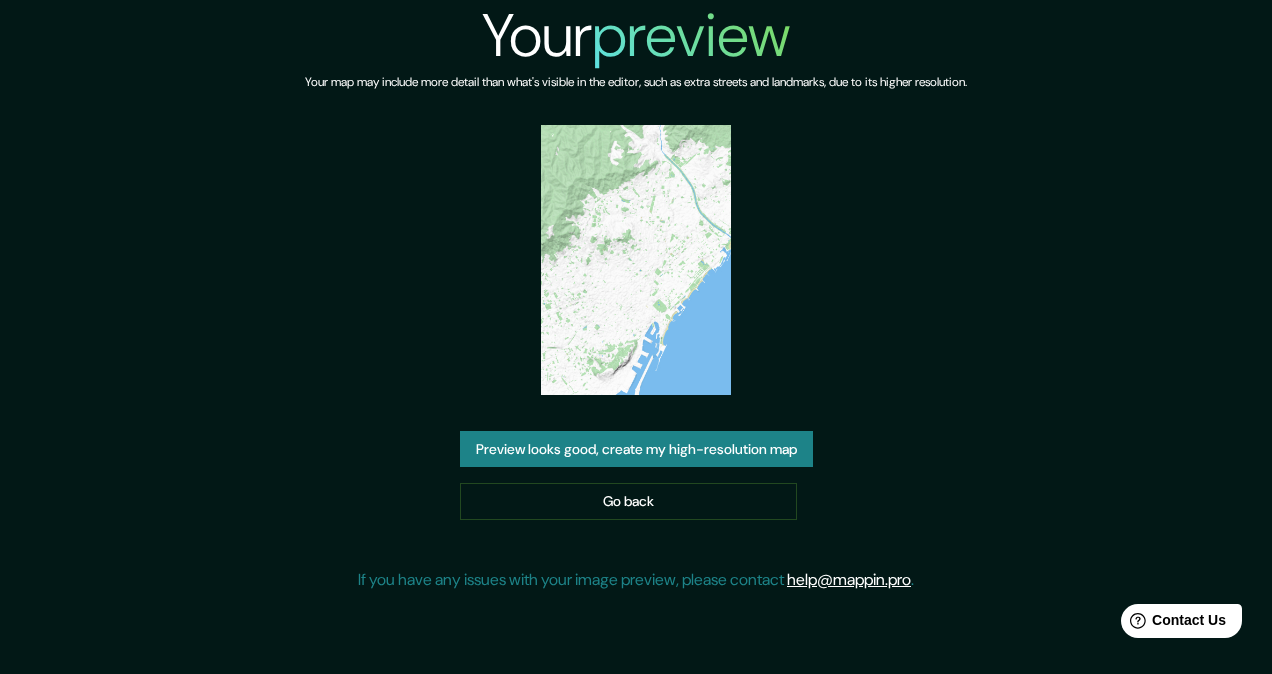 click at bounding box center [636, 260] 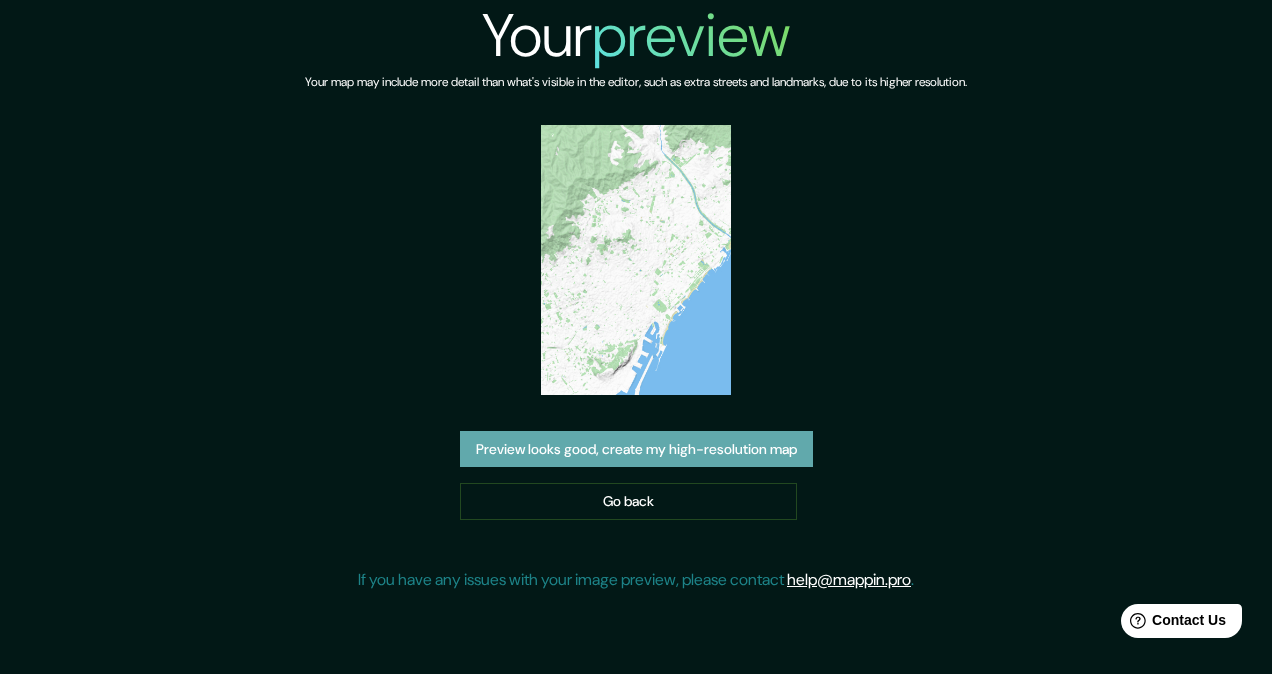 click on "Preview looks good, create my high-resolution map" at bounding box center [636, 449] 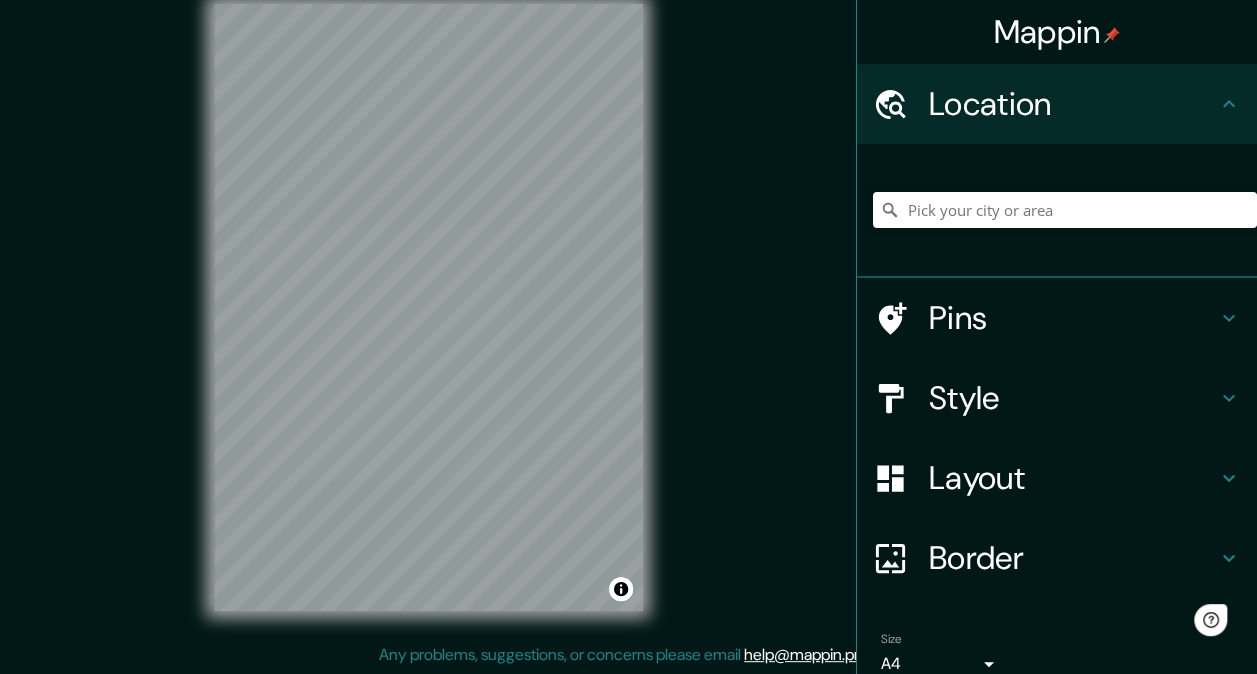scroll, scrollTop: 0, scrollLeft: 0, axis: both 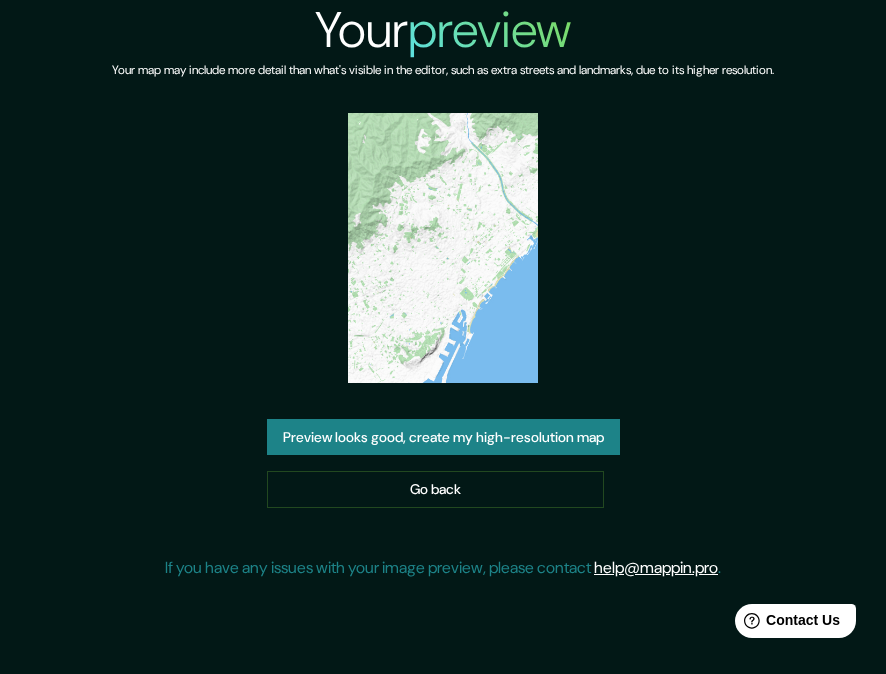 click at bounding box center [443, 248] 